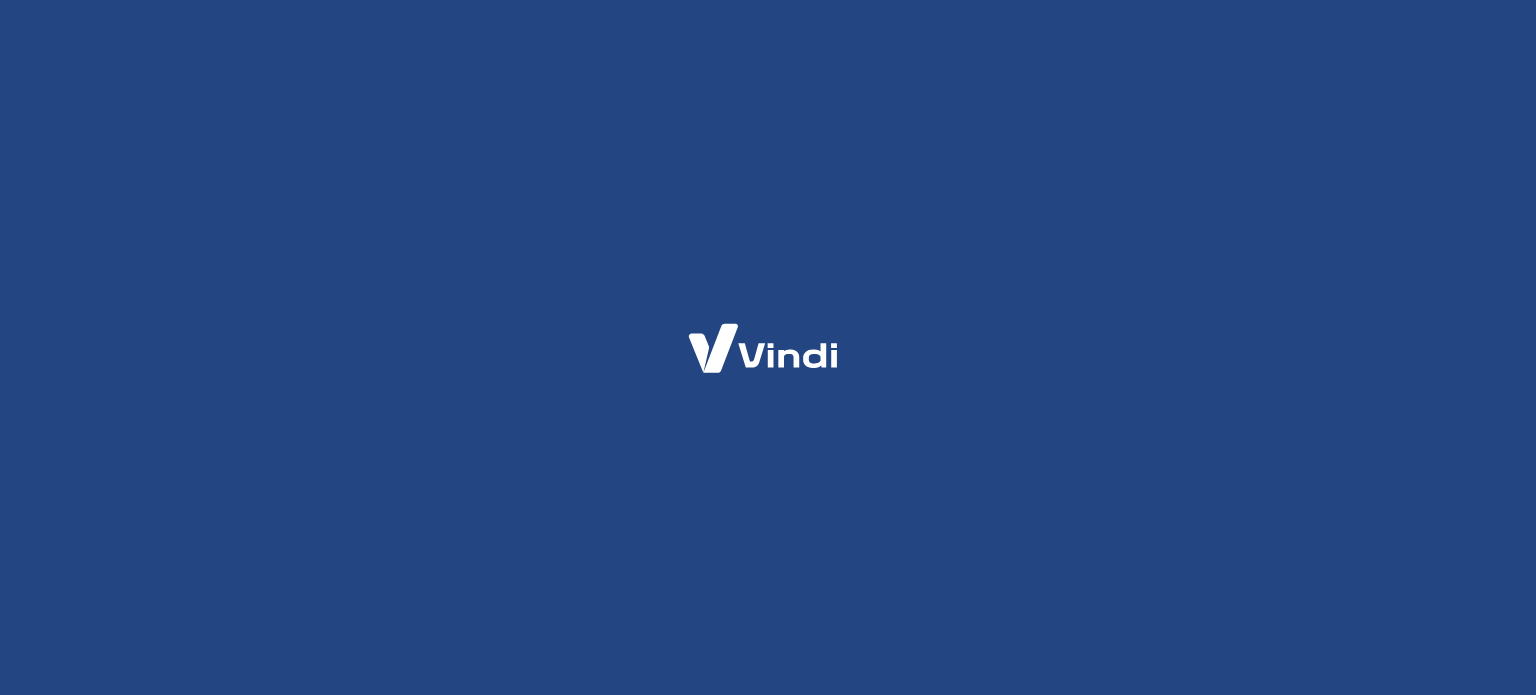 scroll, scrollTop: 0, scrollLeft: 0, axis: both 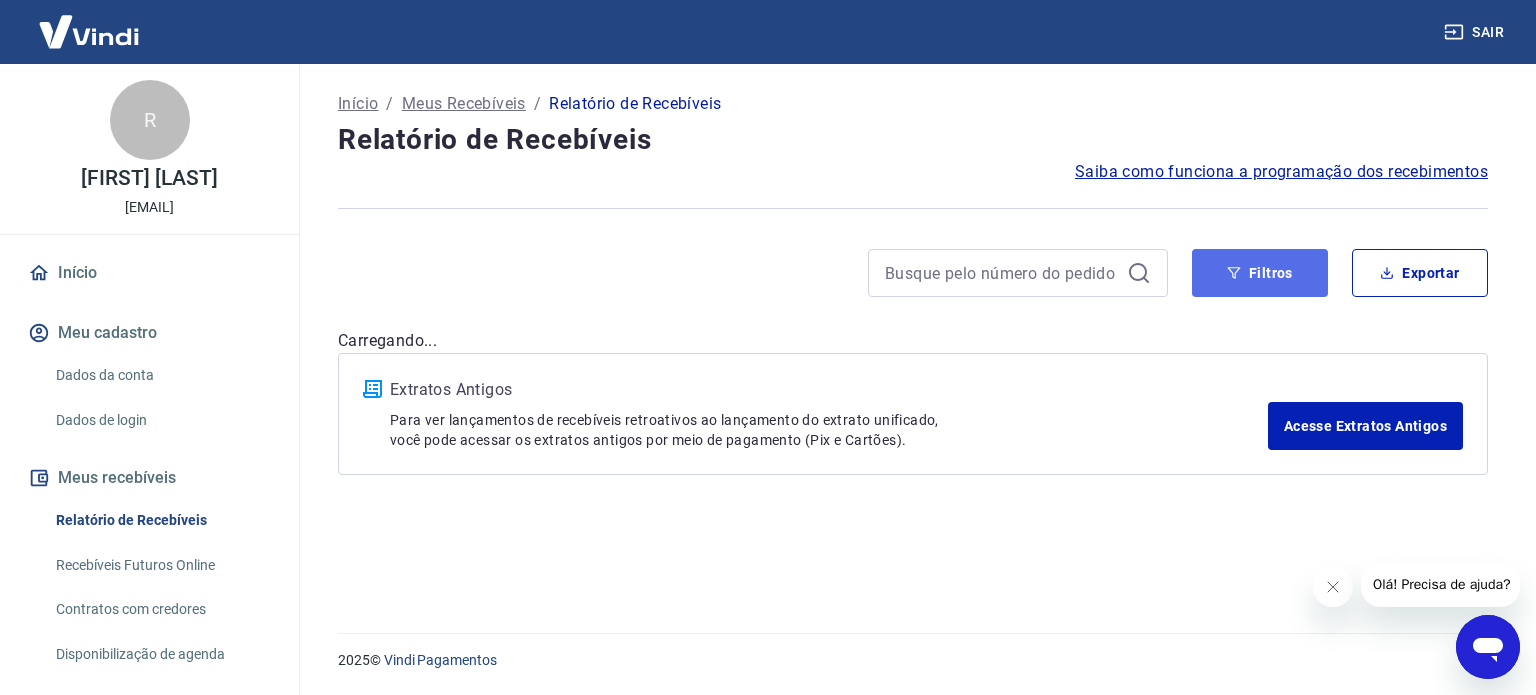 click on "Filtros" at bounding box center (1260, 273) 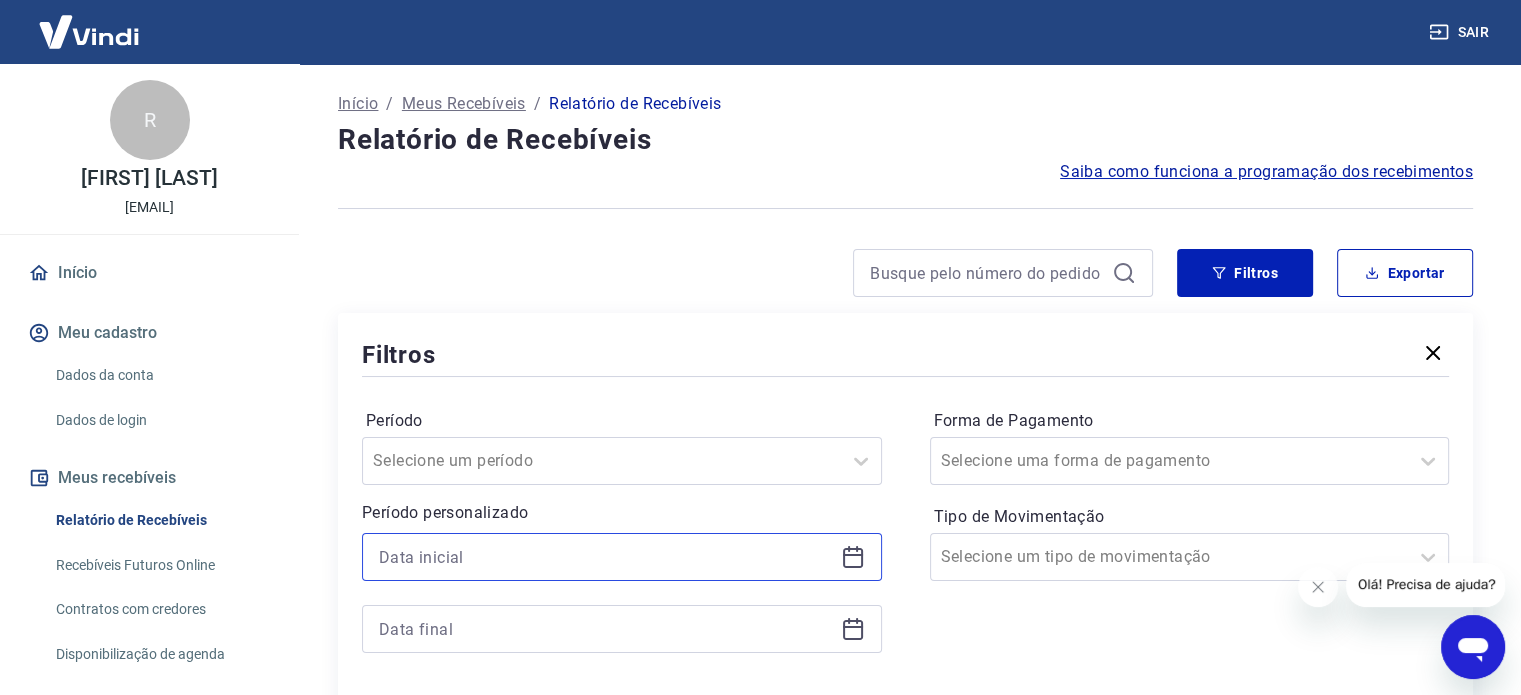 click at bounding box center [606, 557] 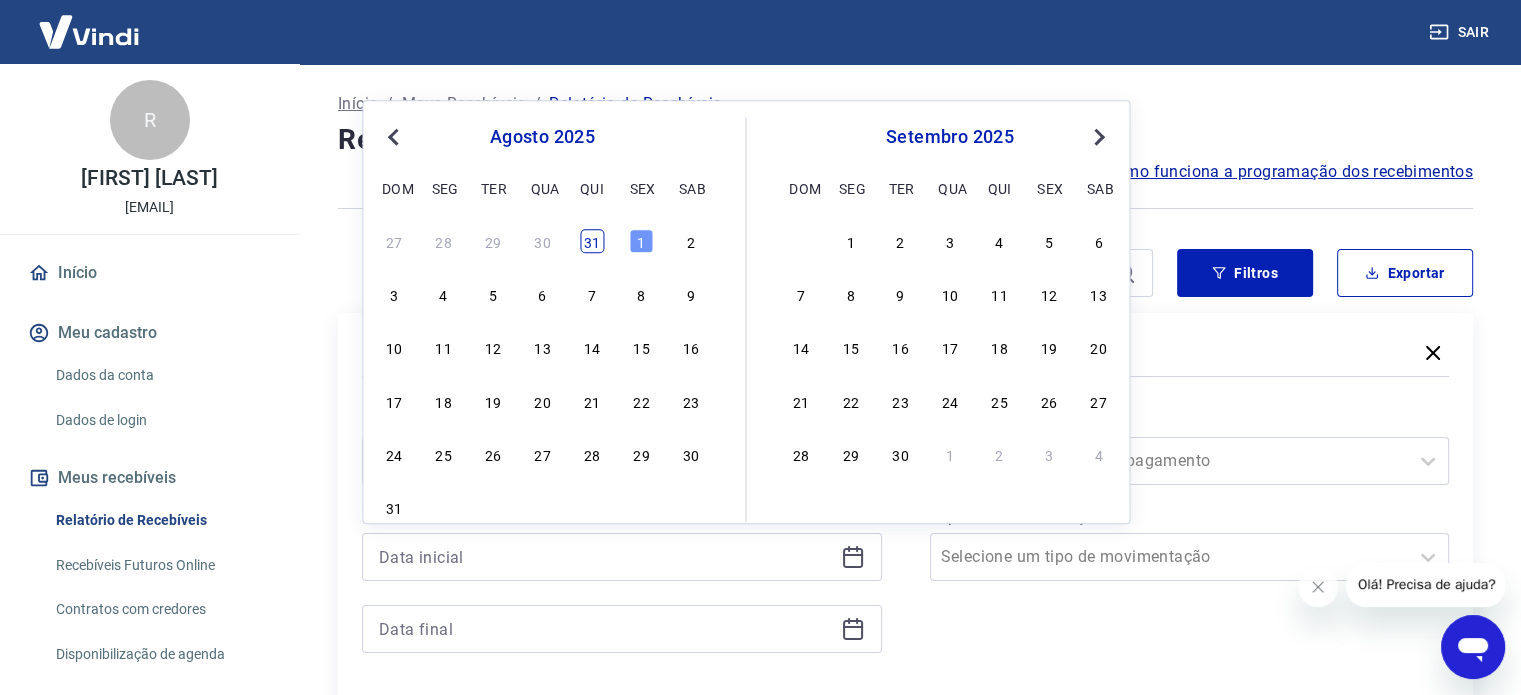 click on "31" at bounding box center [592, 241] 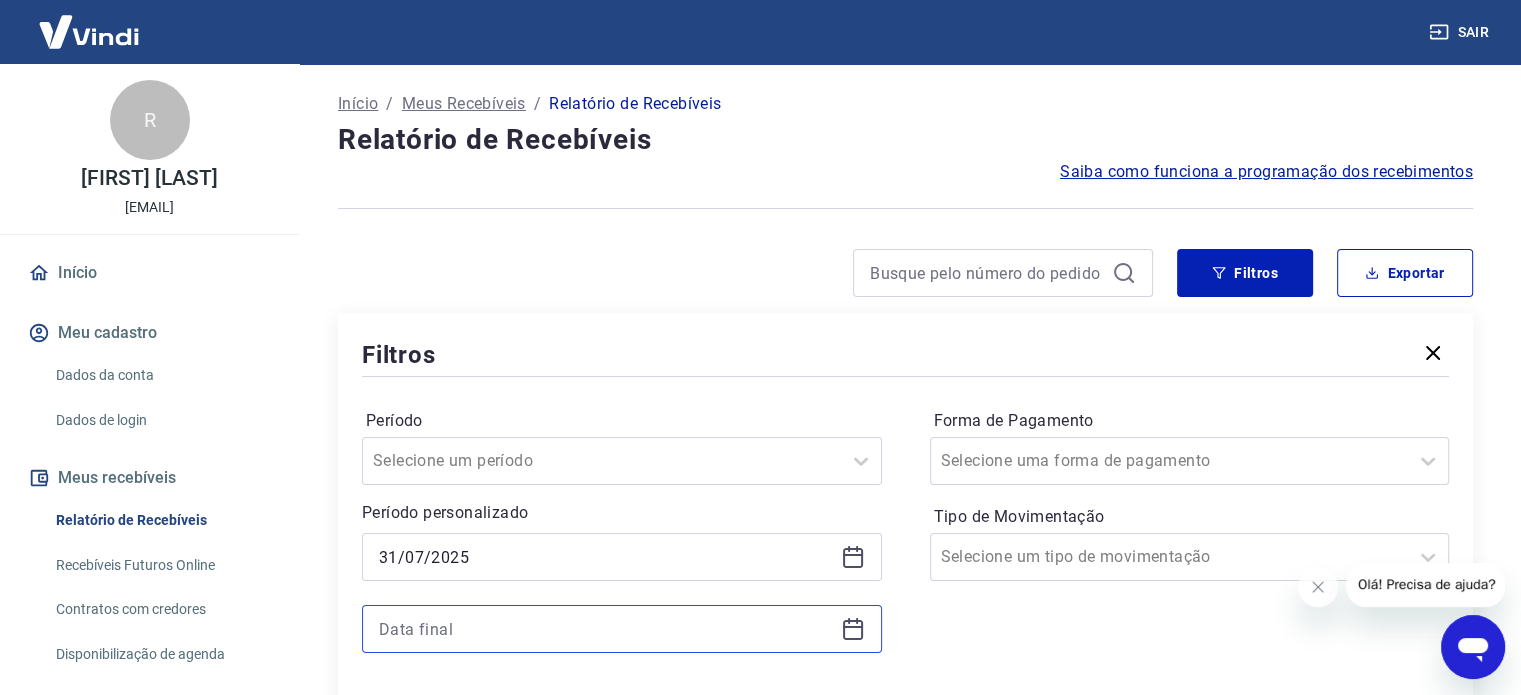 click at bounding box center [606, 629] 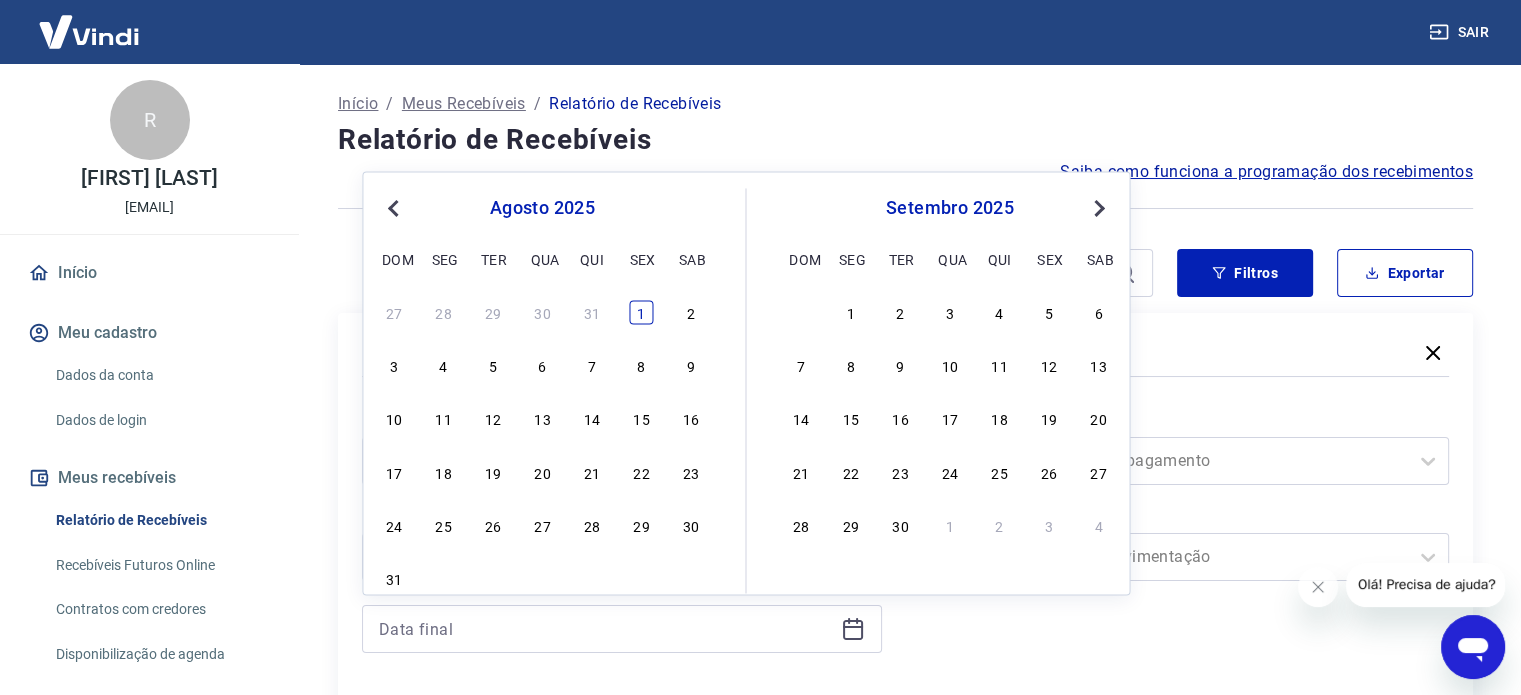 click on "1" at bounding box center (641, 312) 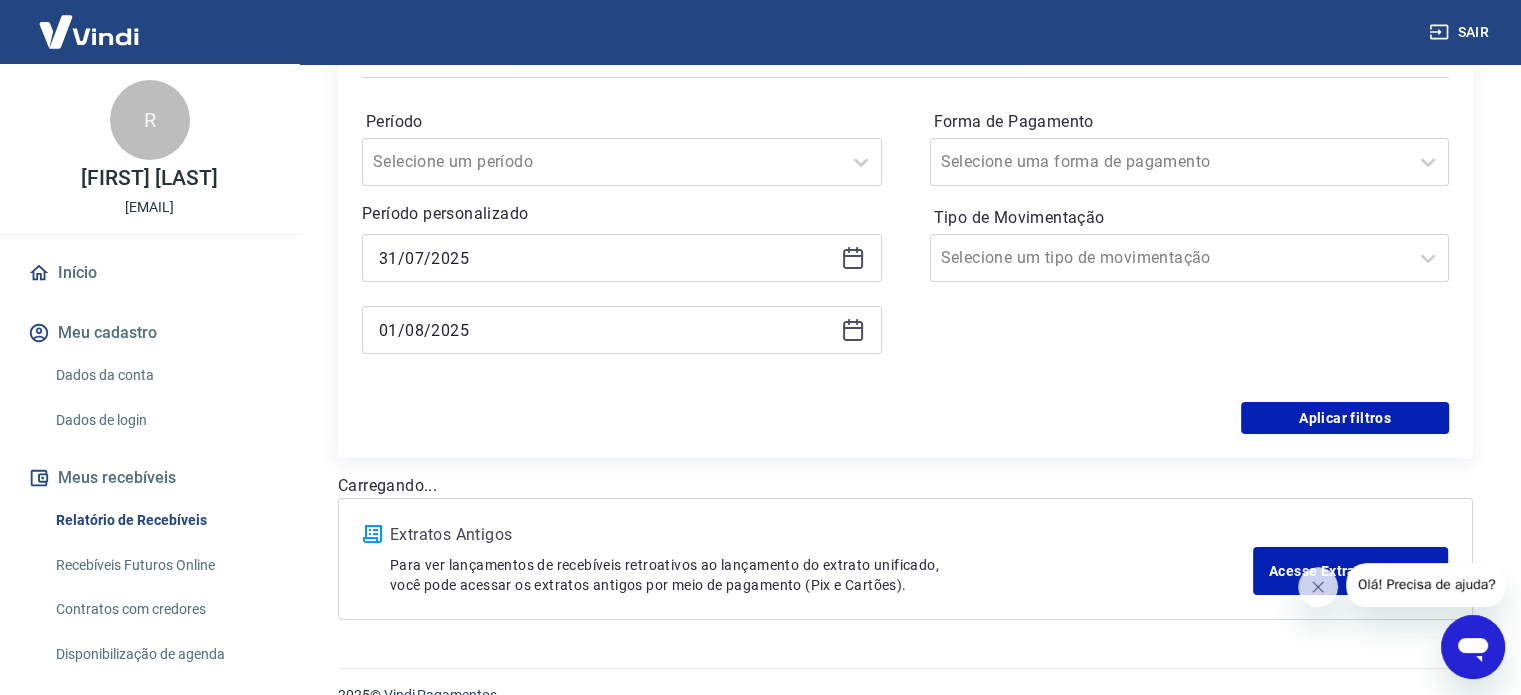 scroll, scrollTop: 300, scrollLeft: 0, axis: vertical 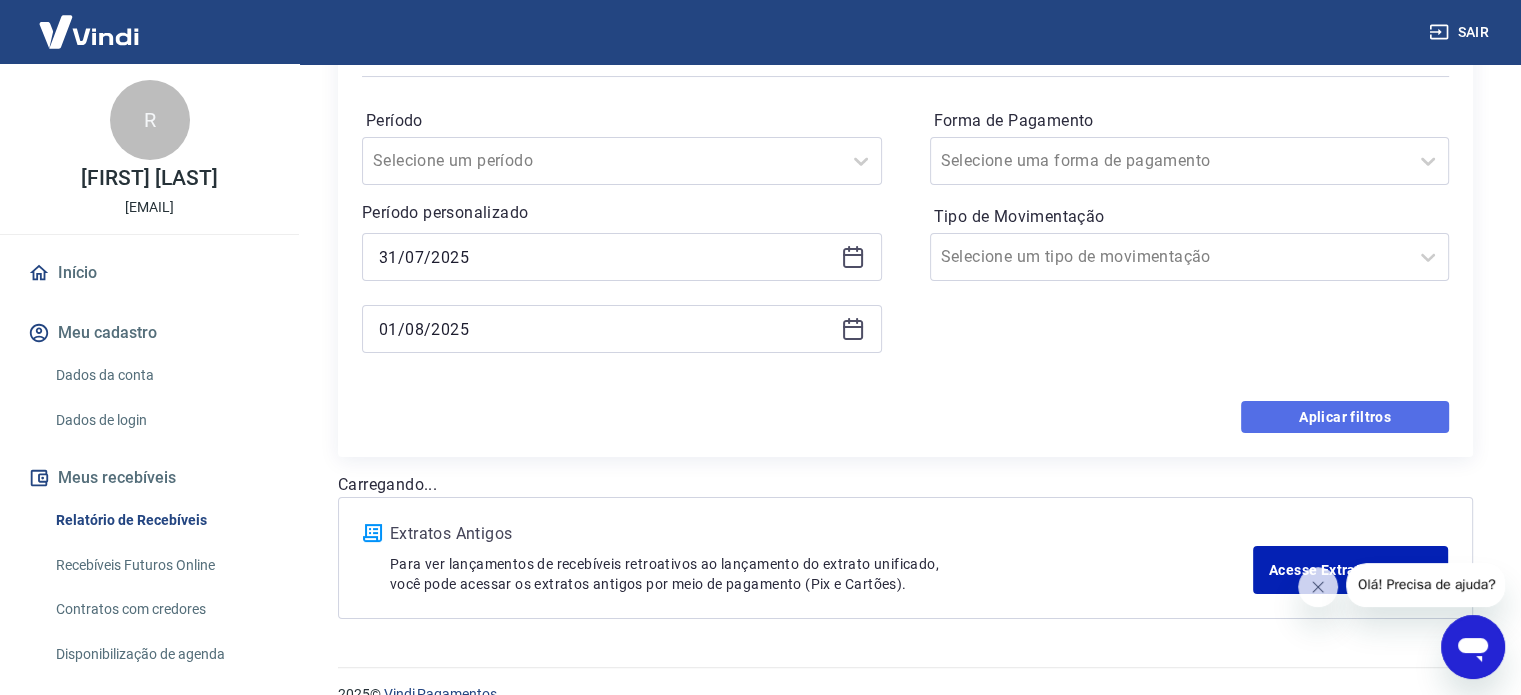 click on "Aplicar filtros" at bounding box center (1345, 417) 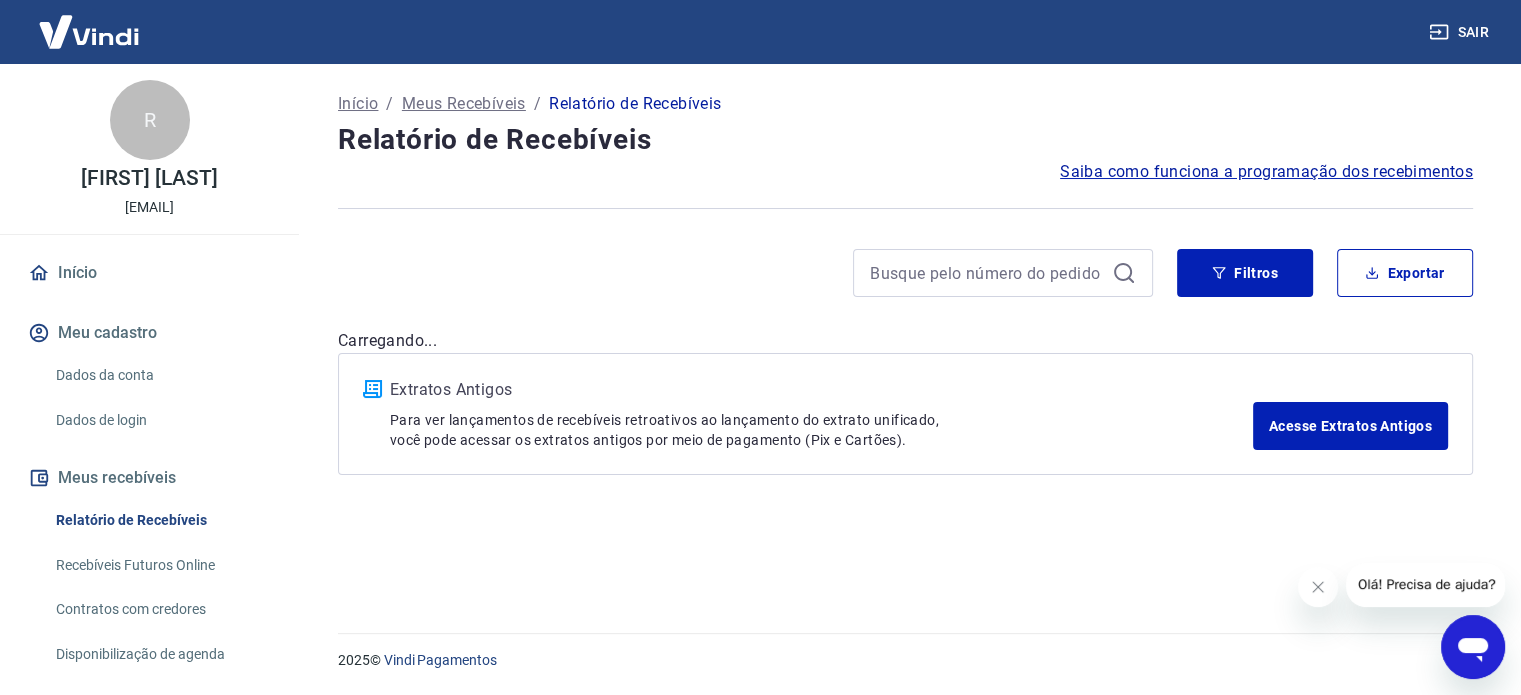 scroll, scrollTop: 0, scrollLeft: 0, axis: both 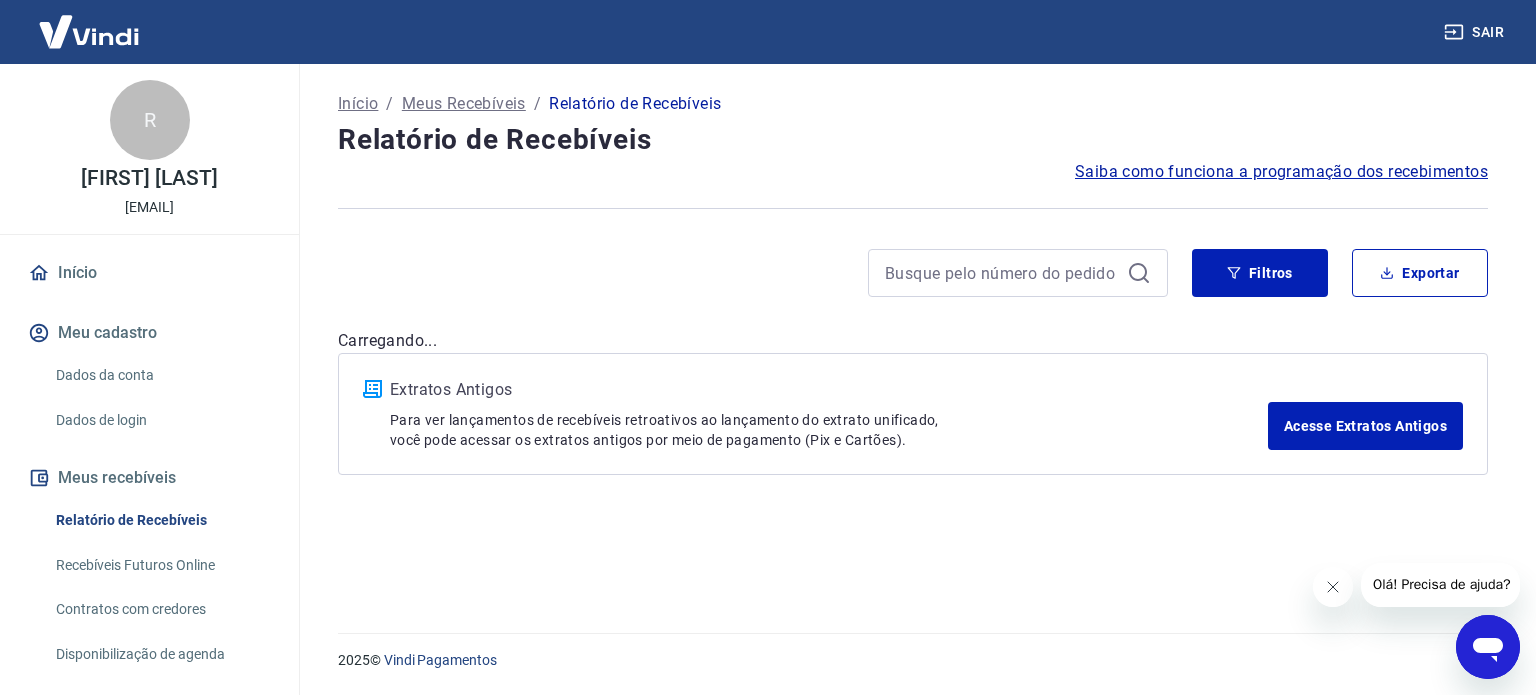 click 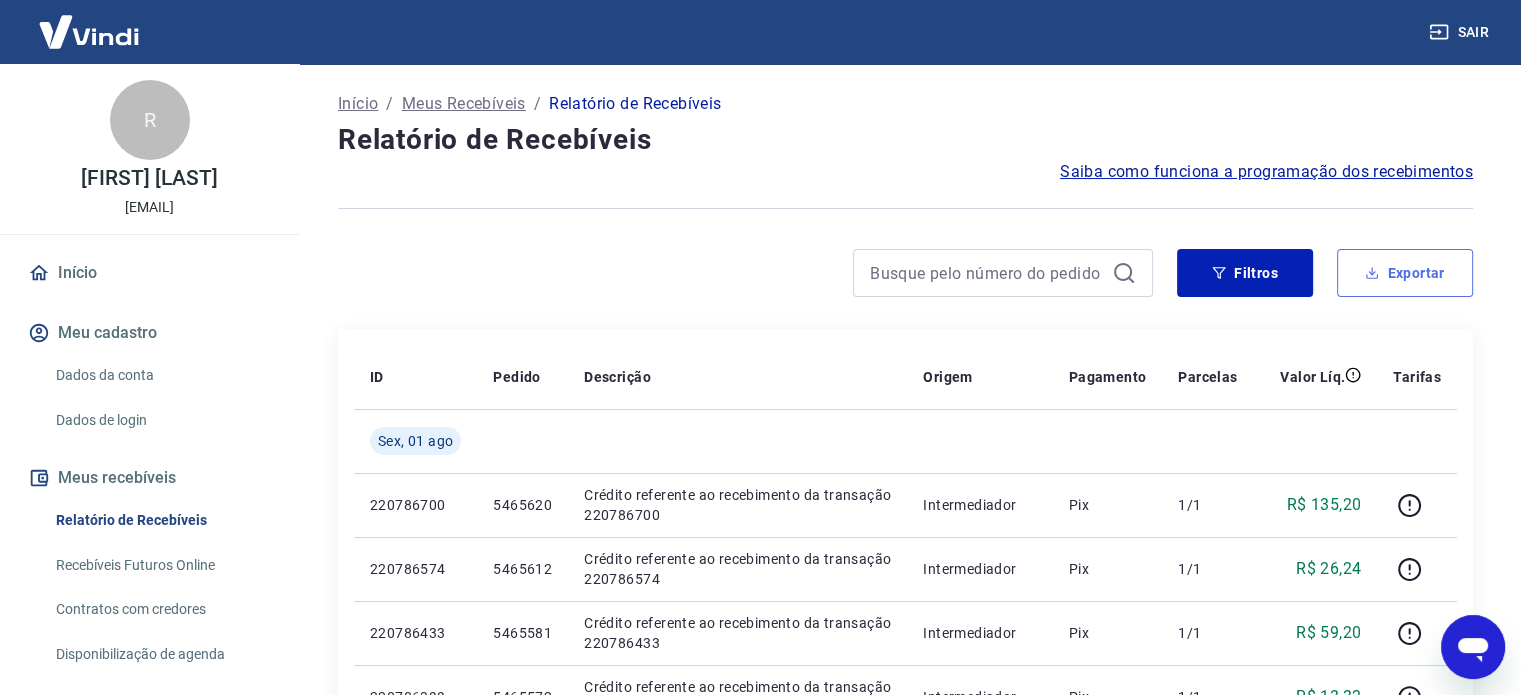 click on "Exportar" at bounding box center [1405, 273] 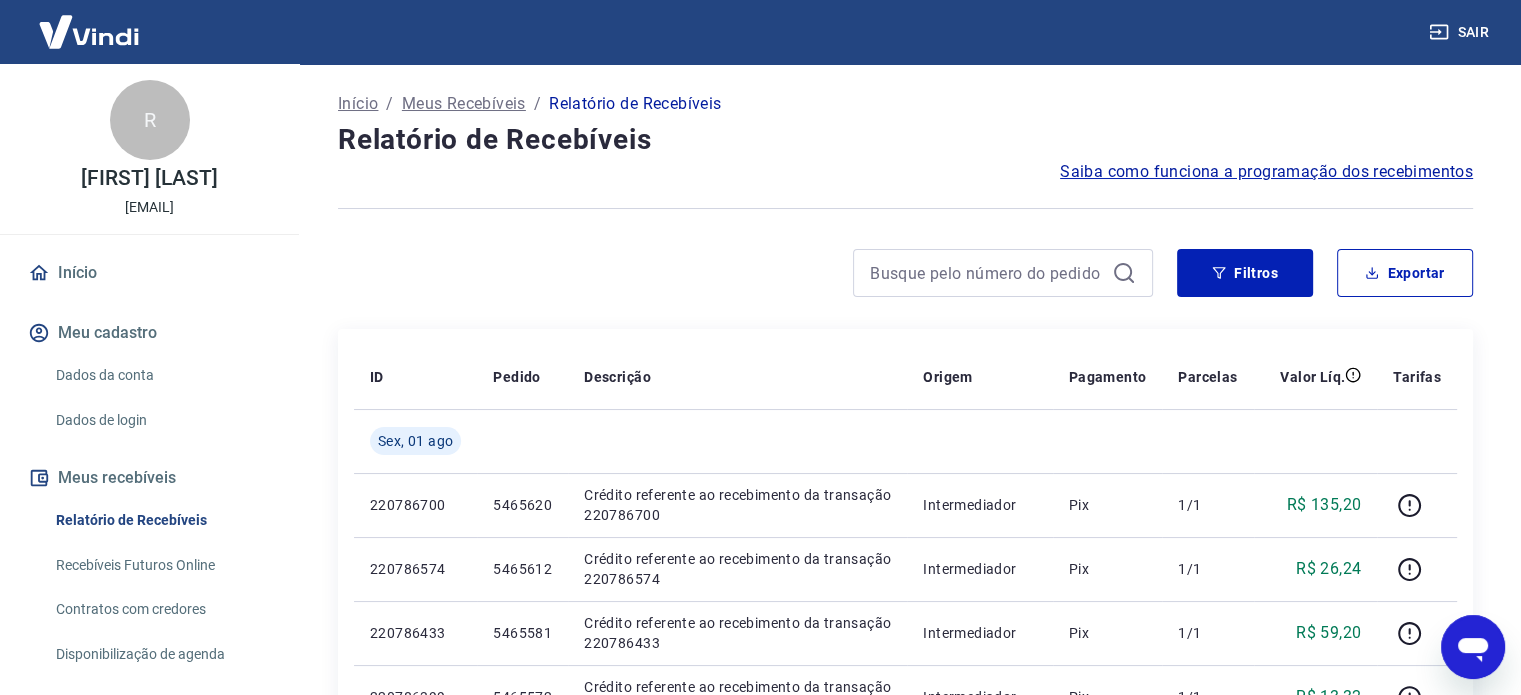 type on "31/07/2025" 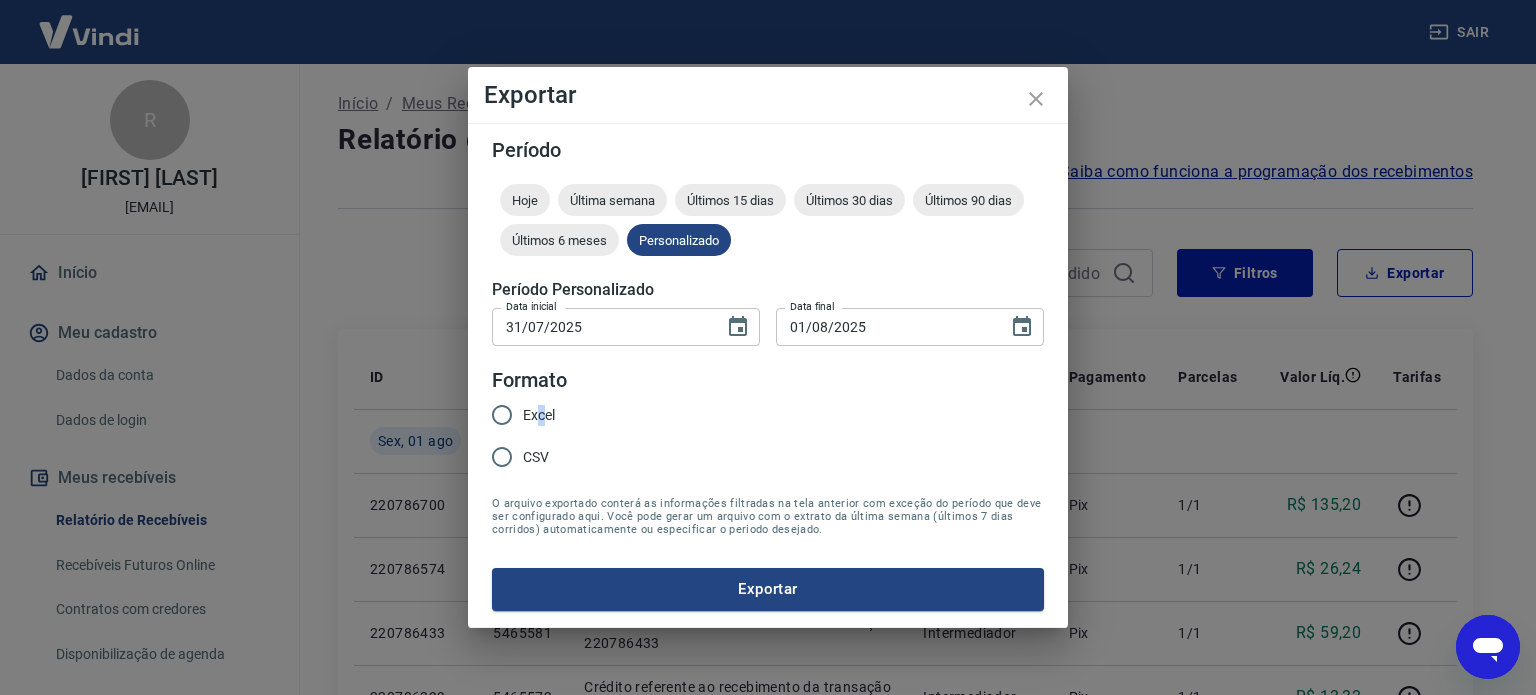 click on "Excel" at bounding box center [539, 415] 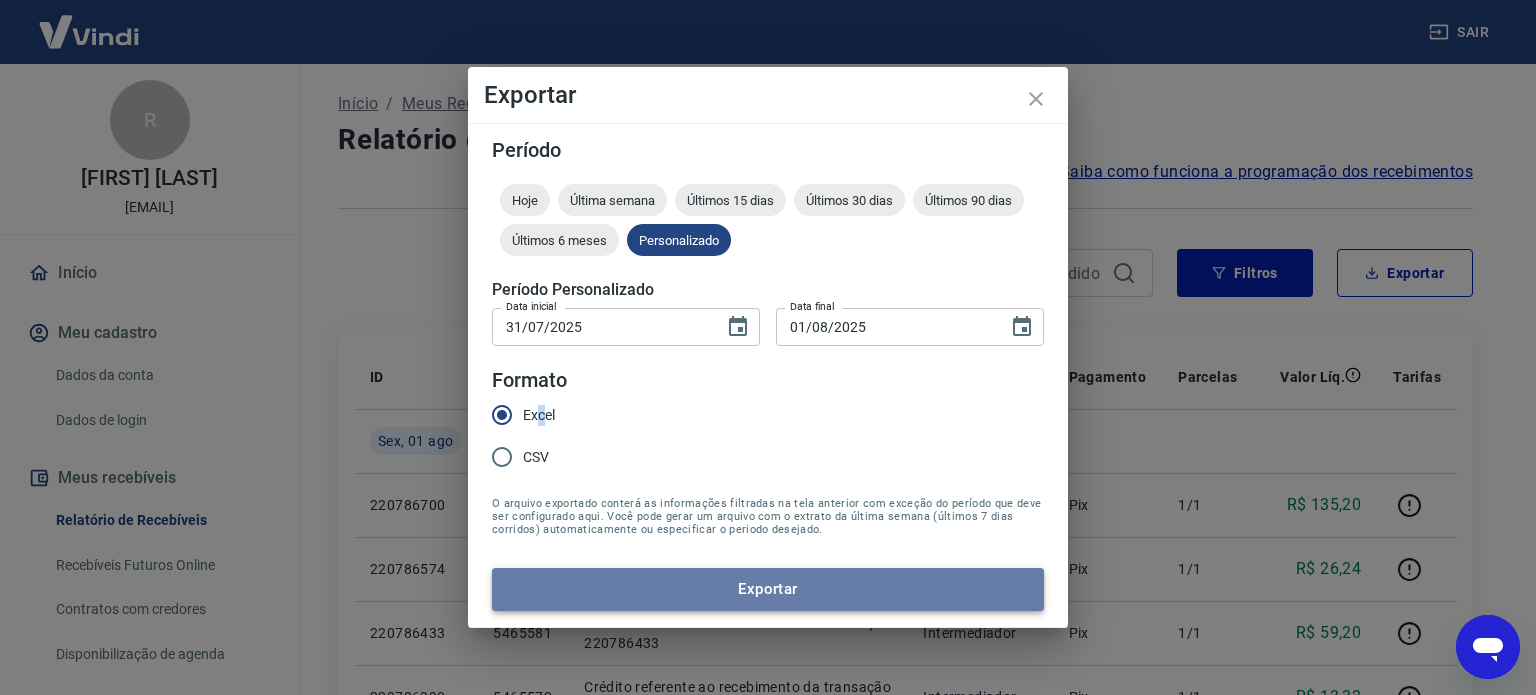 click on "Exportar" at bounding box center [768, 589] 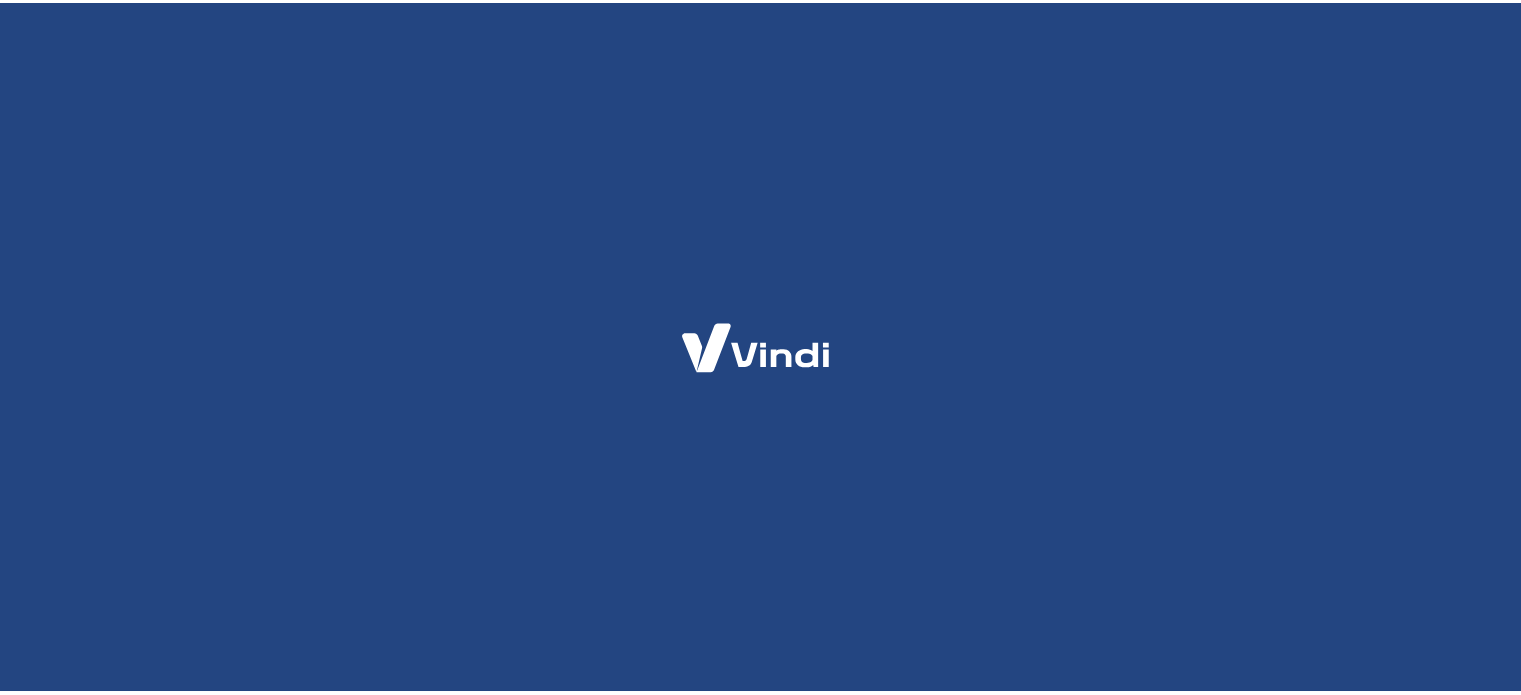 scroll, scrollTop: 0, scrollLeft: 0, axis: both 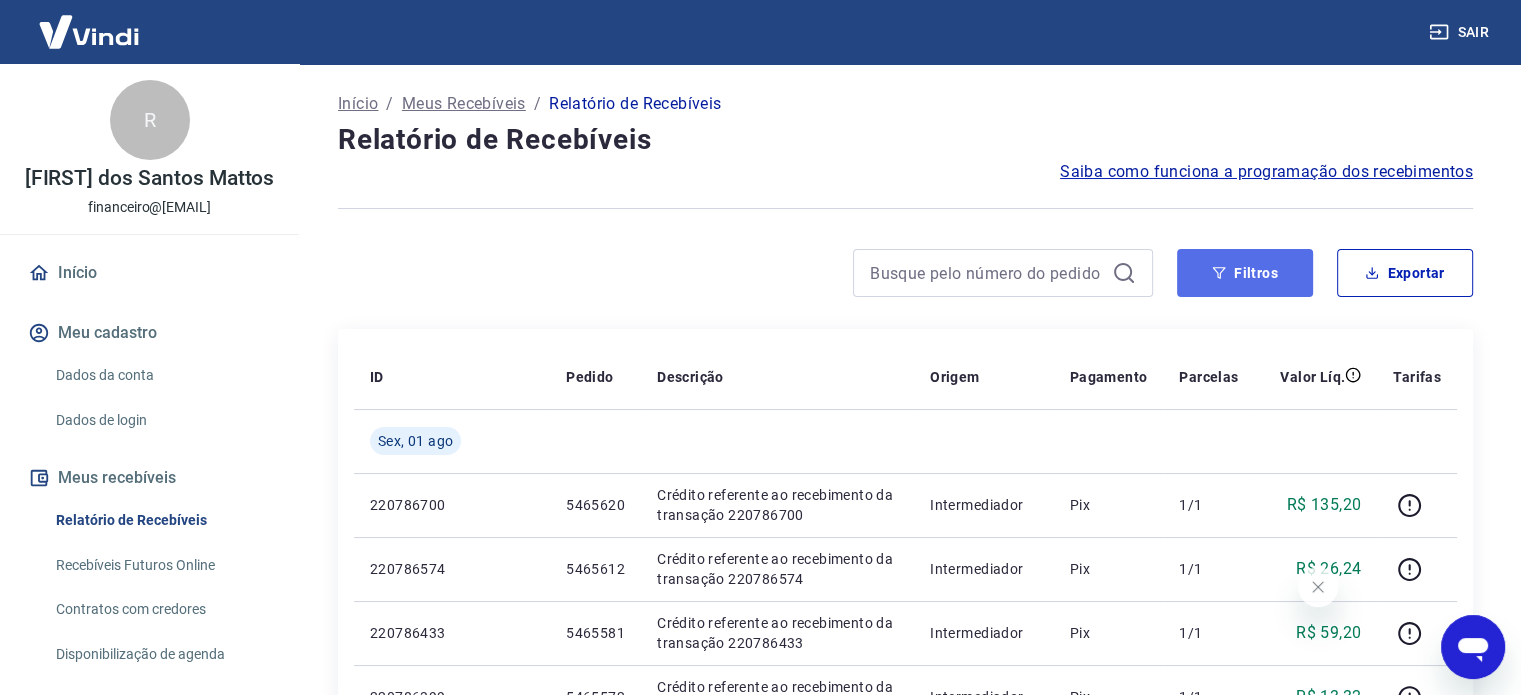 click on "Filtros" at bounding box center (1245, 273) 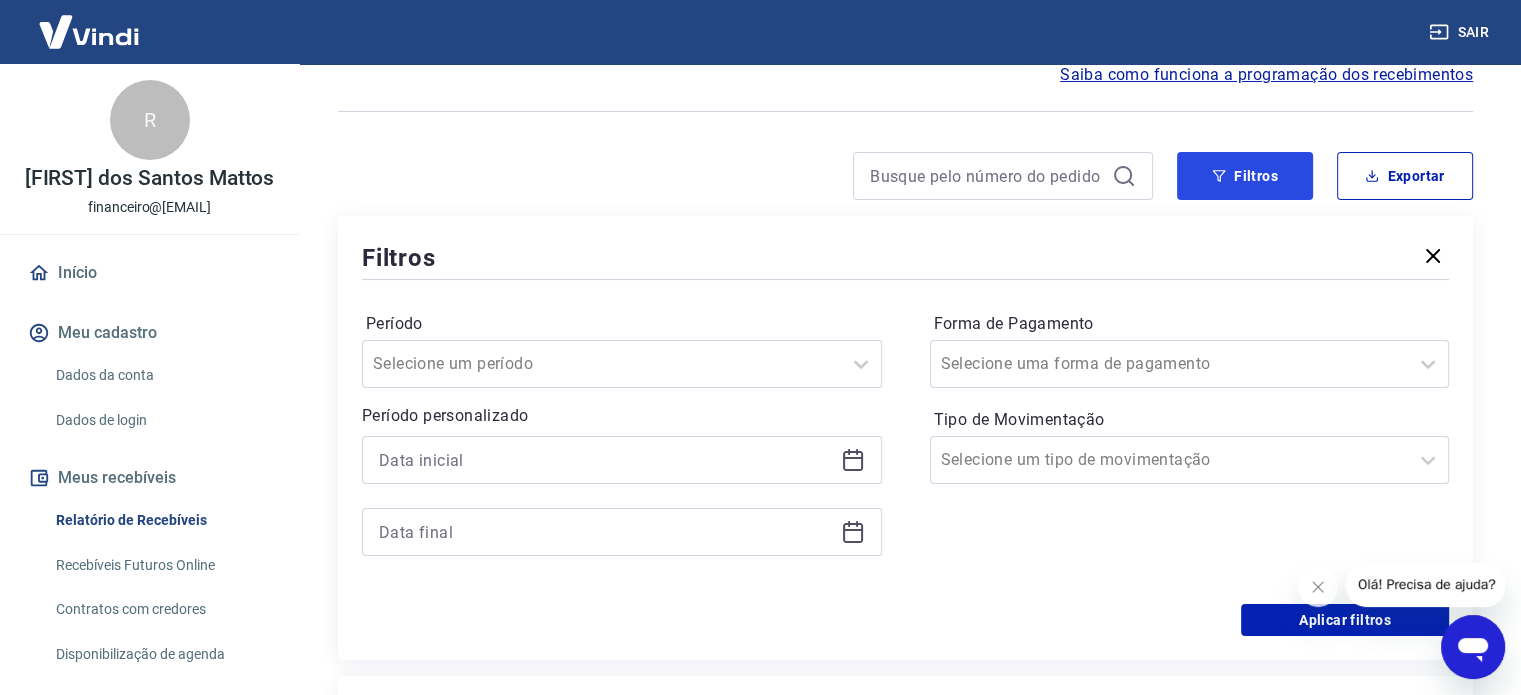 scroll, scrollTop: 100, scrollLeft: 0, axis: vertical 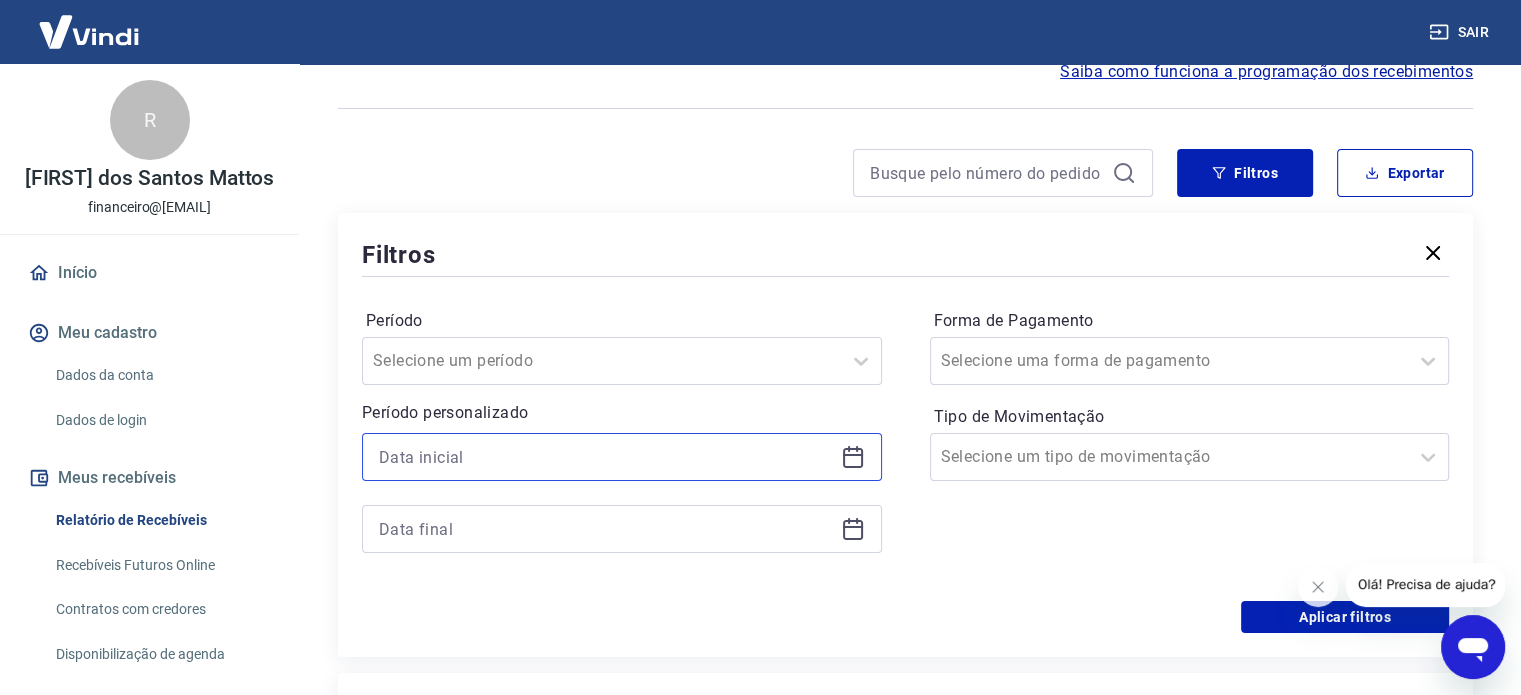 click at bounding box center [606, 457] 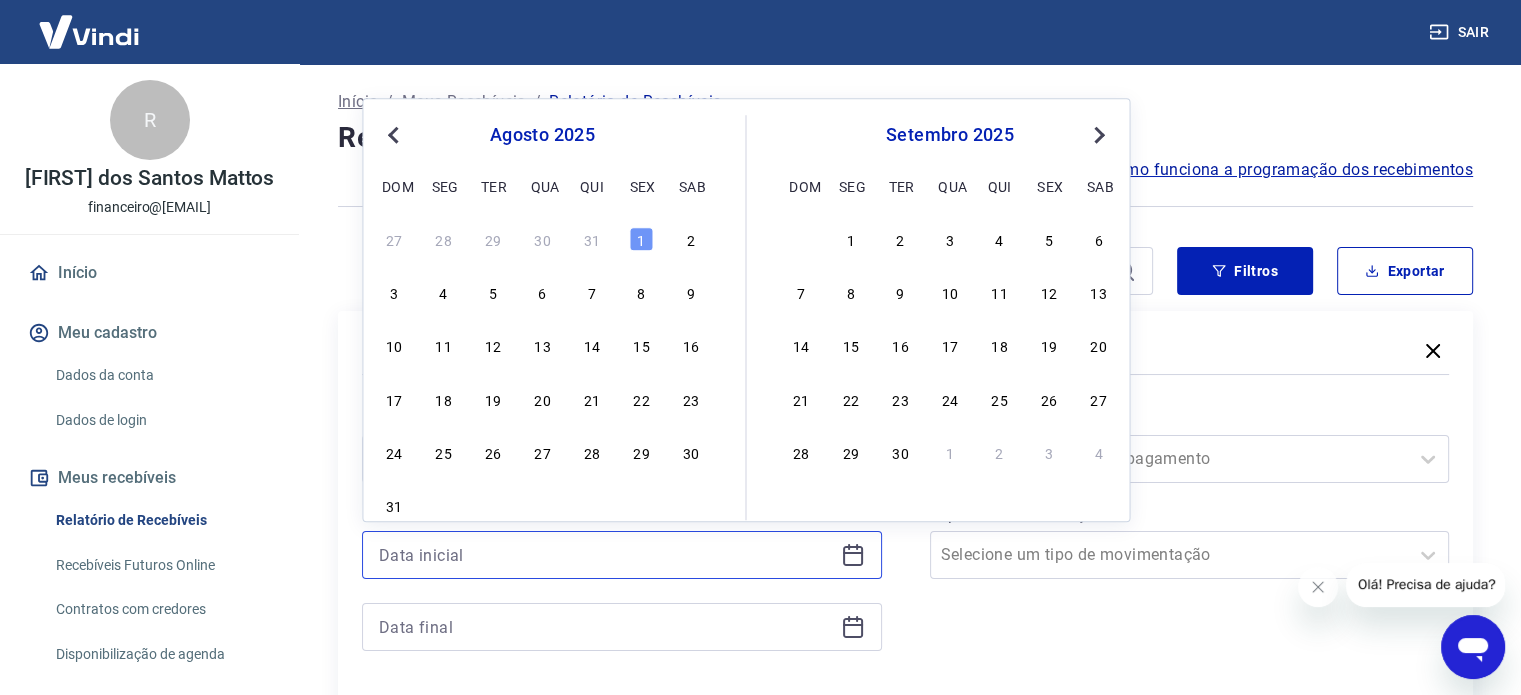 scroll, scrollTop: 0, scrollLeft: 0, axis: both 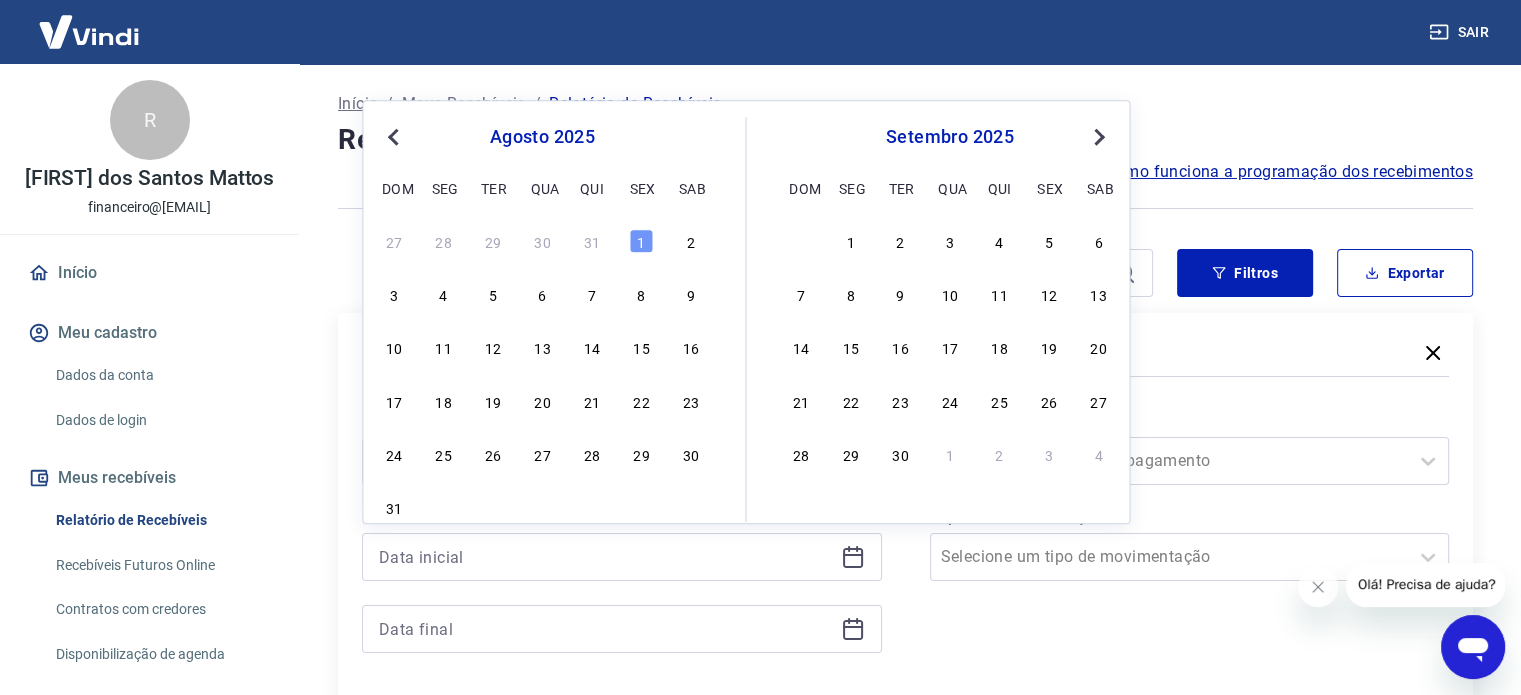 click on "Previous Month" at bounding box center (393, 137) 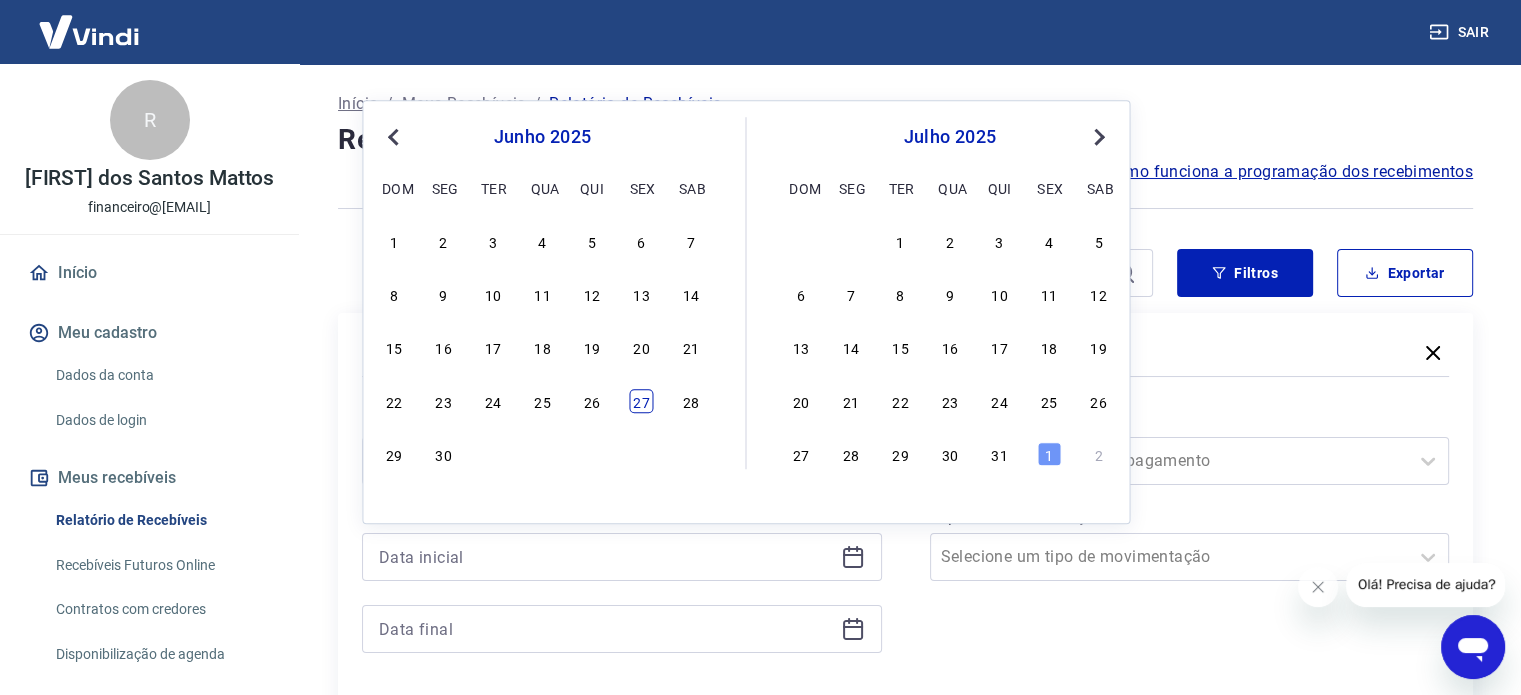 click on "27" at bounding box center (641, 401) 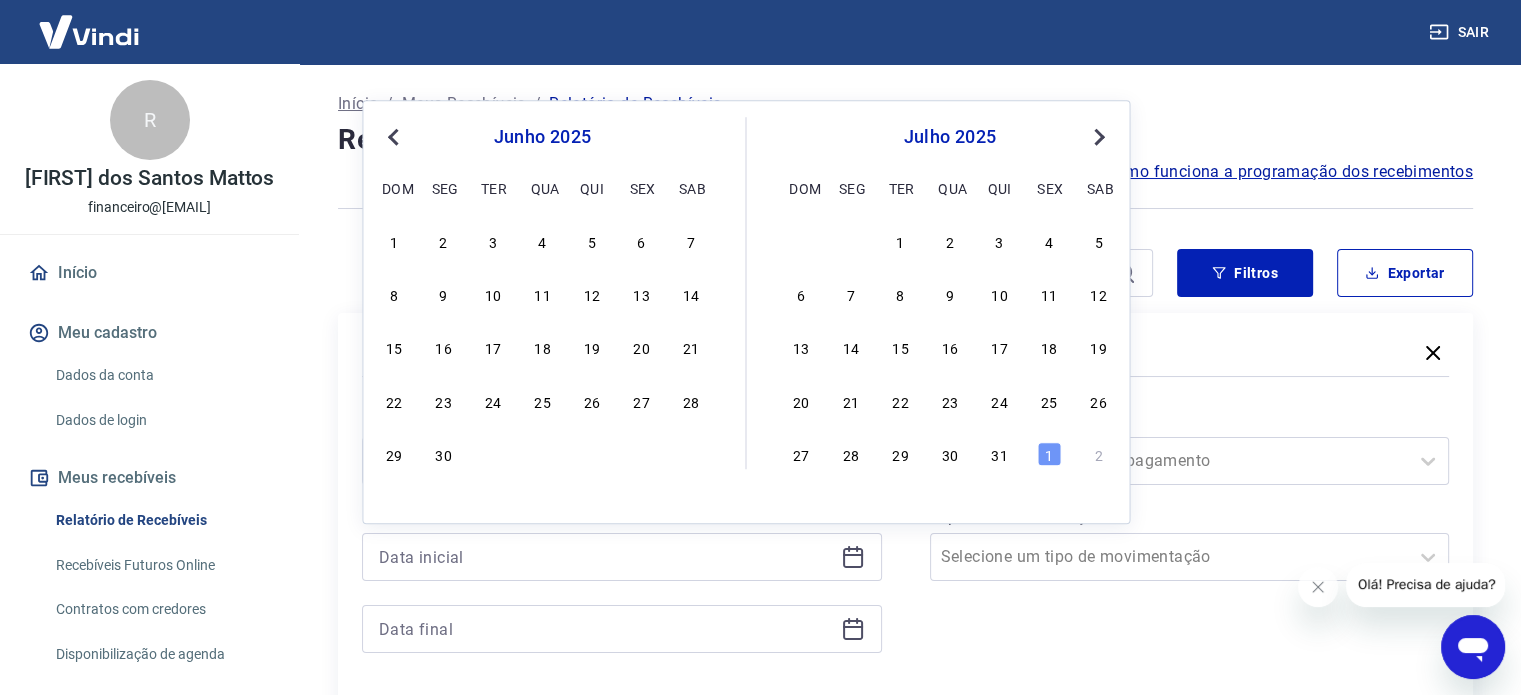 type on "[DATE]" 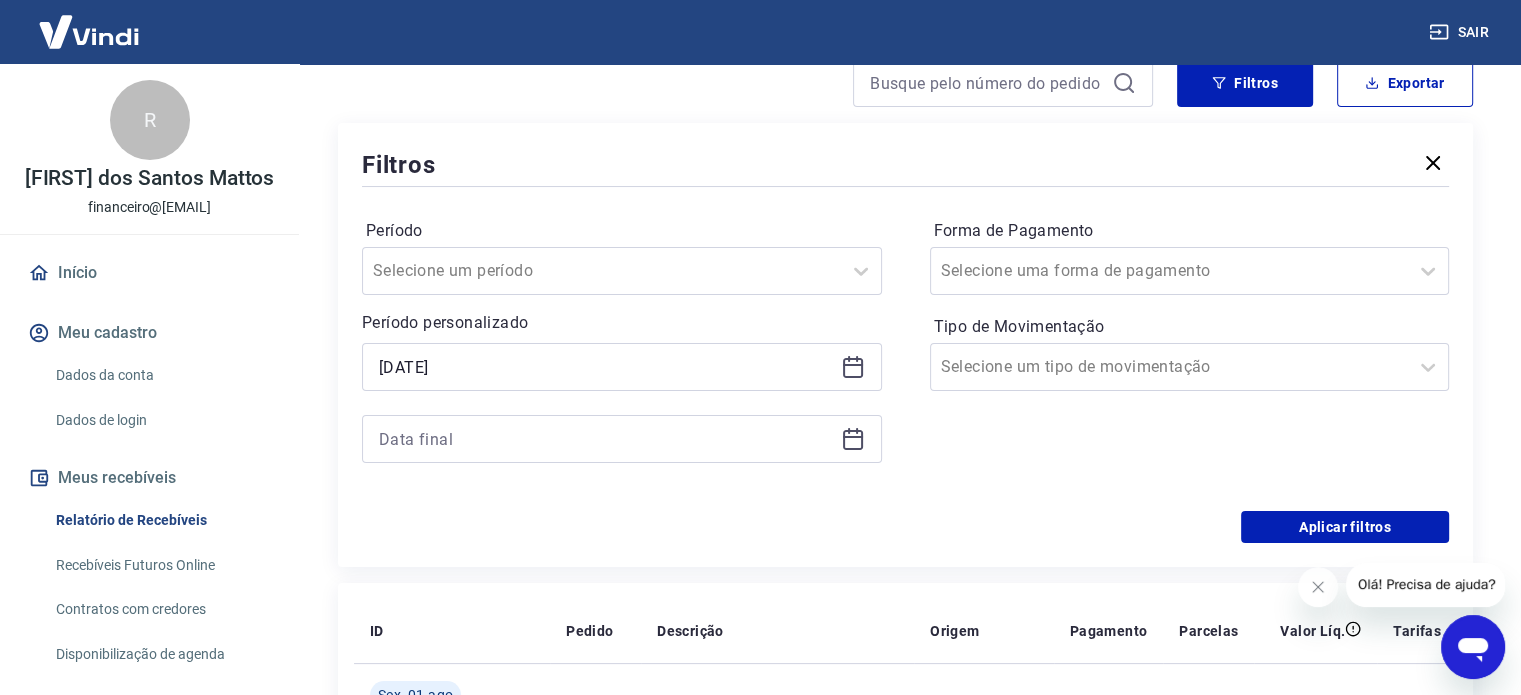 scroll, scrollTop: 200, scrollLeft: 0, axis: vertical 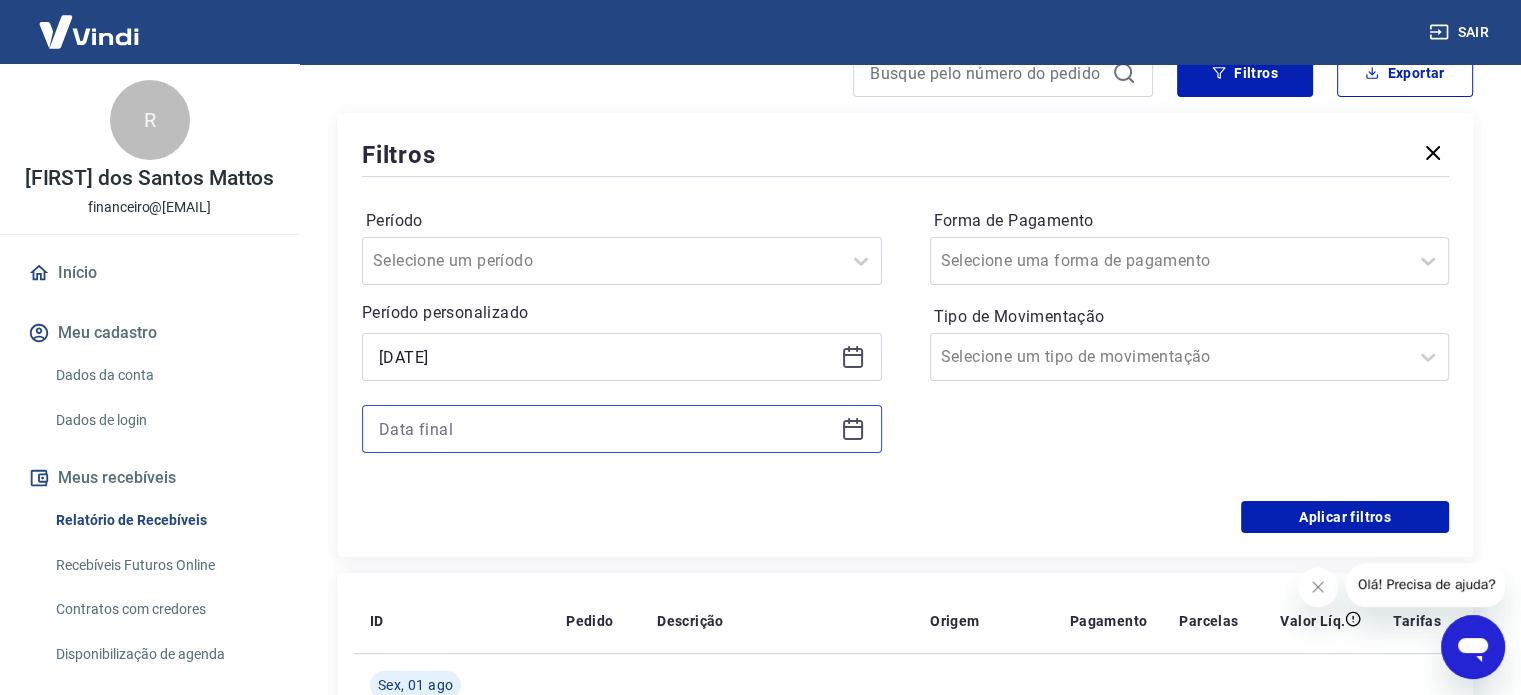 click at bounding box center (606, 429) 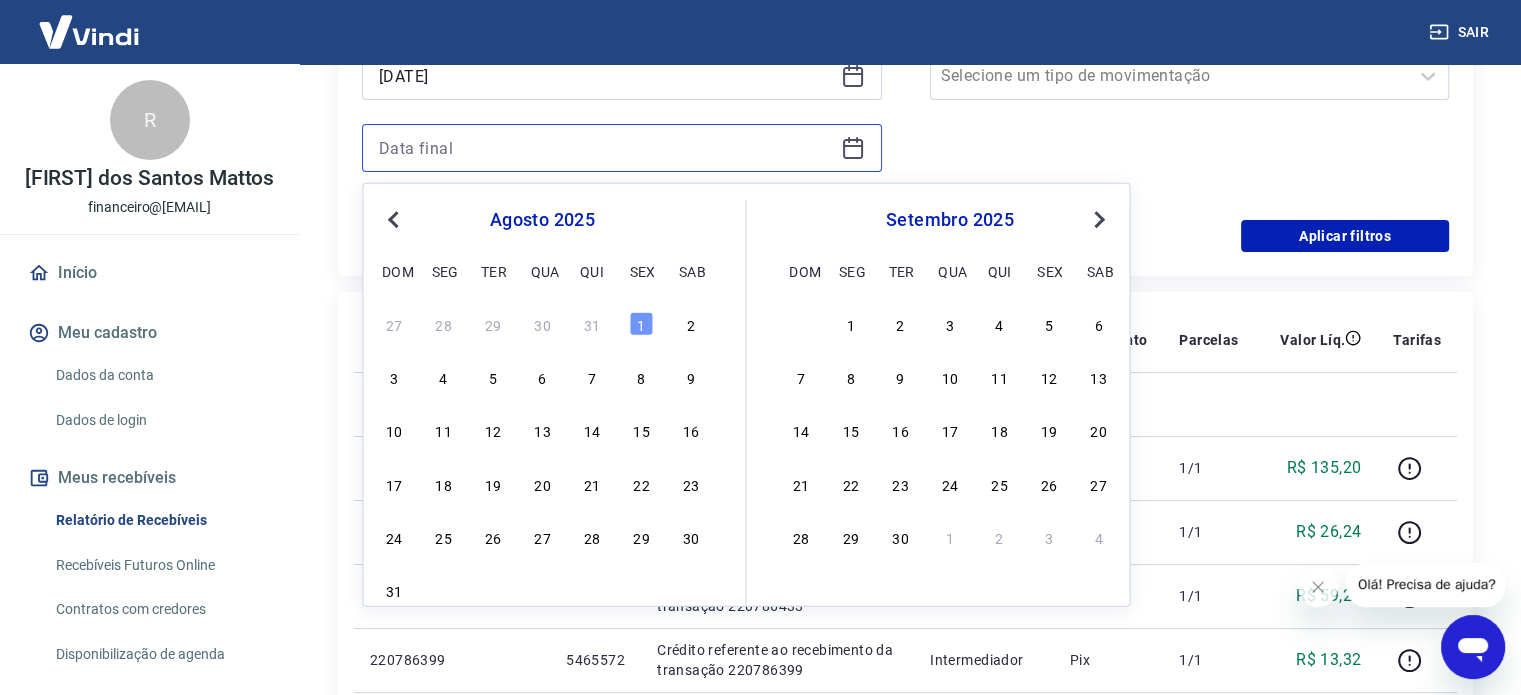scroll, scrollTop: 500, scrollLeft: 0, axis: vertical 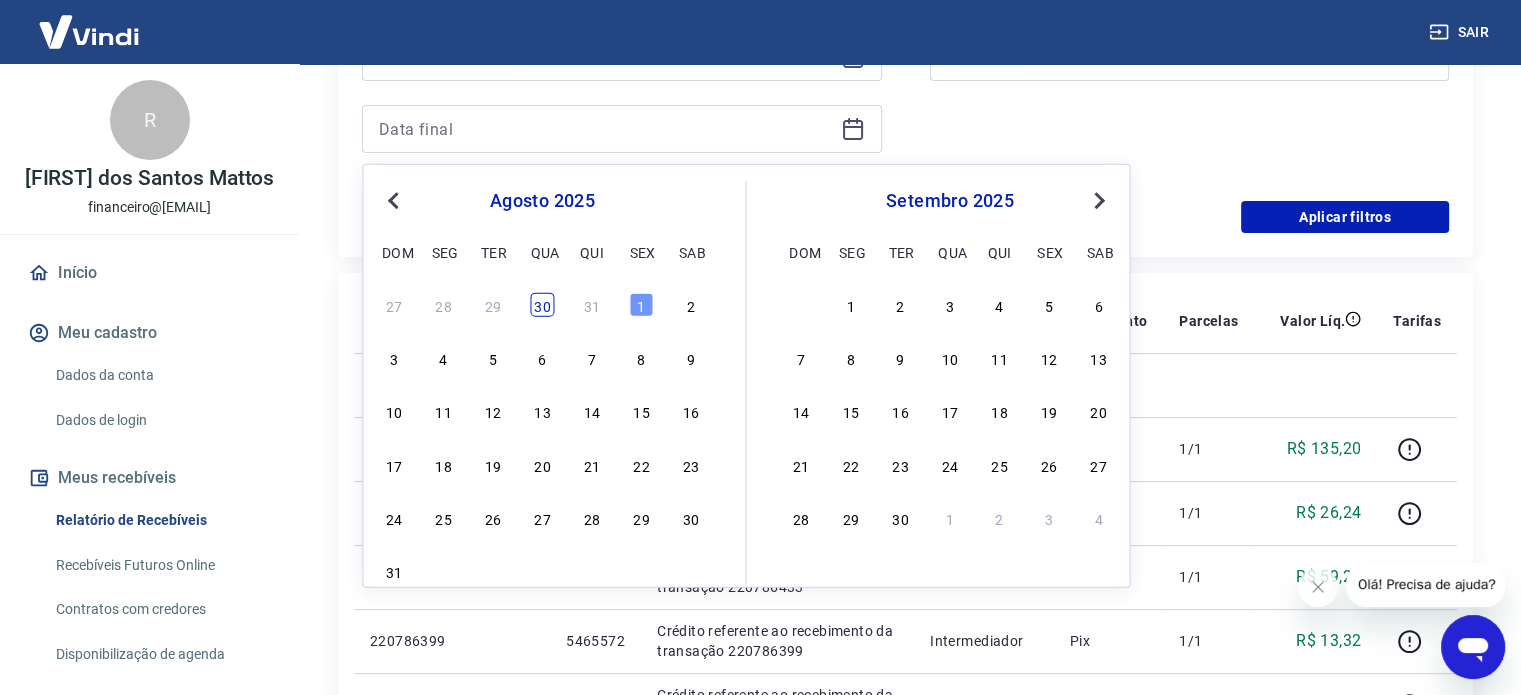 click on "30" at bounding box center (542, 305) 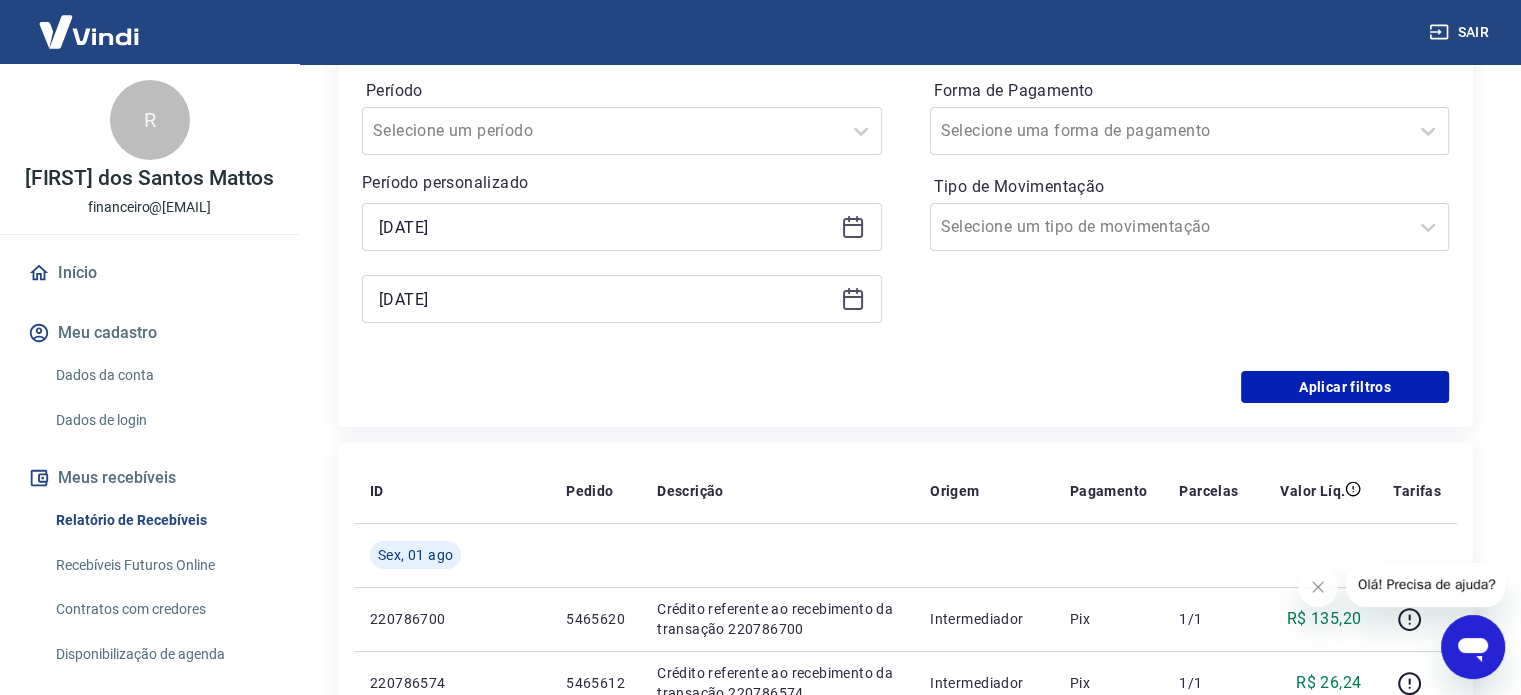 scroll, scrollTop: 300, scrollLeft: 0, axis: vertical 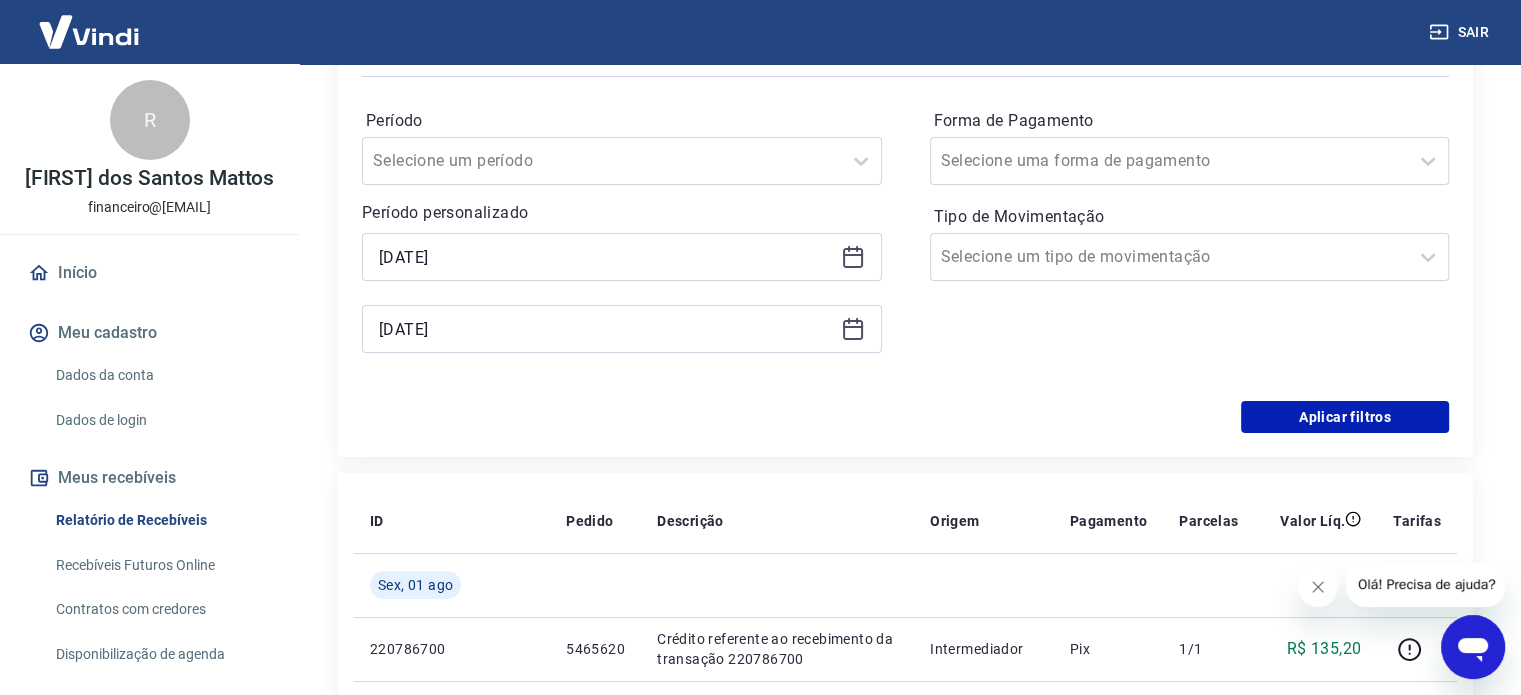 click 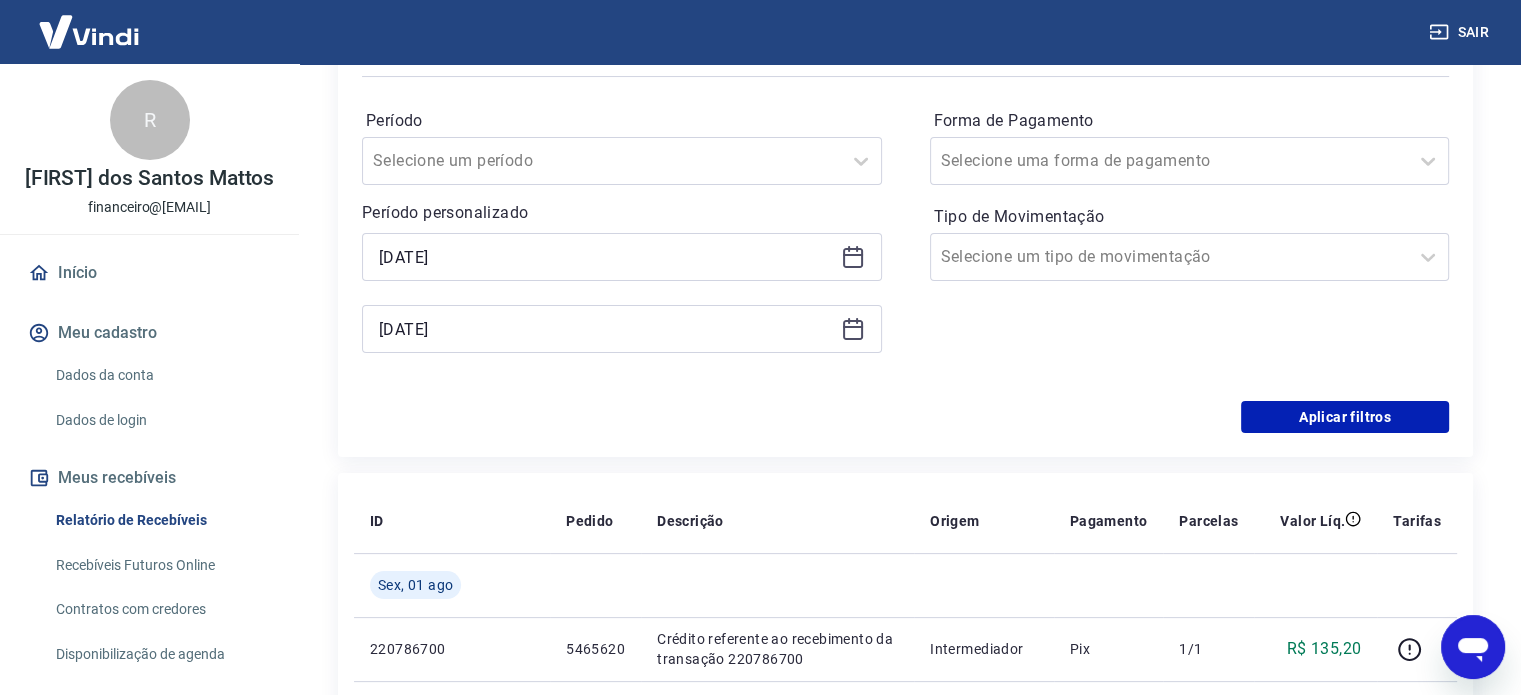 click on "Período Selecione um período Período personalizado Selected date: [DAY_OF_WEEK], [DAY] de [MONTH] de [YEAR] [DATE] Selected date: [DAY_OF_WEEK], [DAY] de [MONTH] de [YEAR] [DATE] Forma de Pagamento Selecione uma forma de pagamento Tipo de Movimentação Selecione um tipo de movimentação" at bounding box center (905, 241) 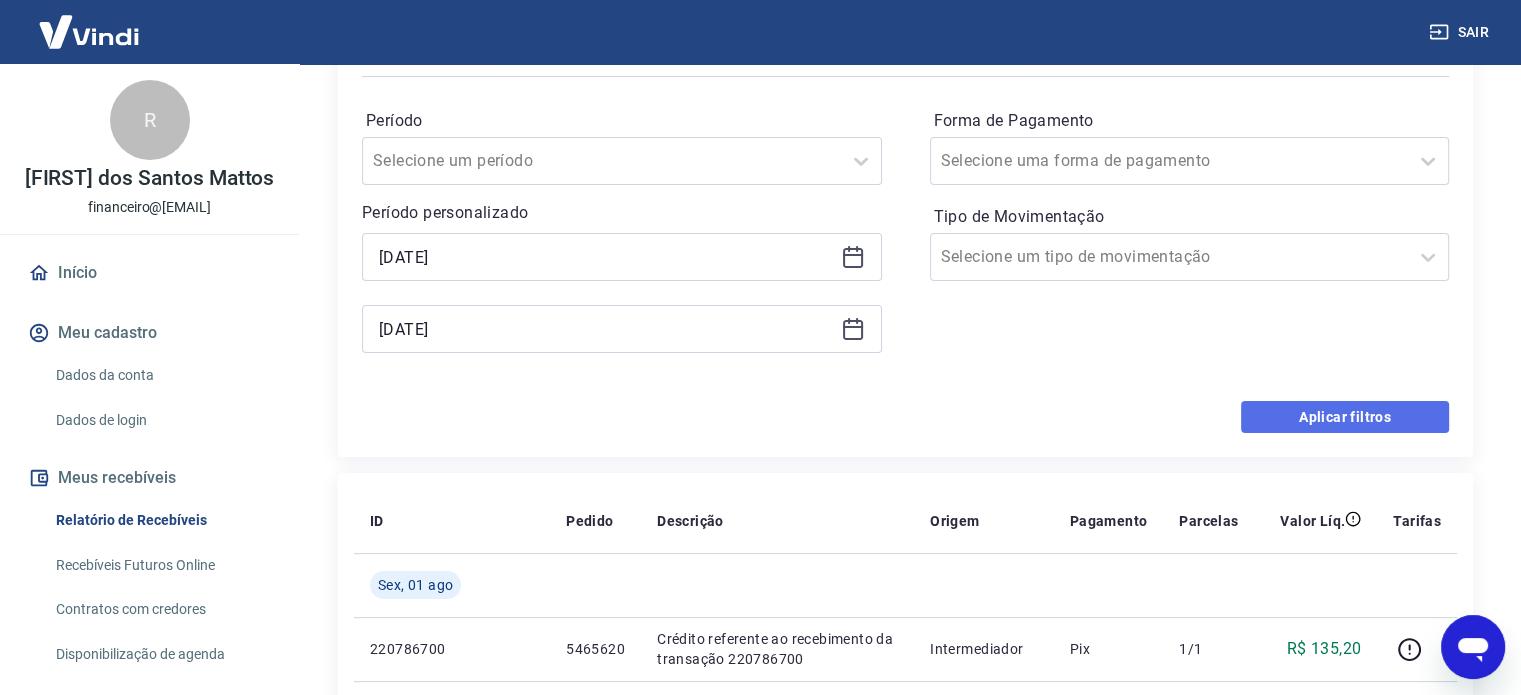 click on "Aplicar filtros" at bounding box center (1345, 417) 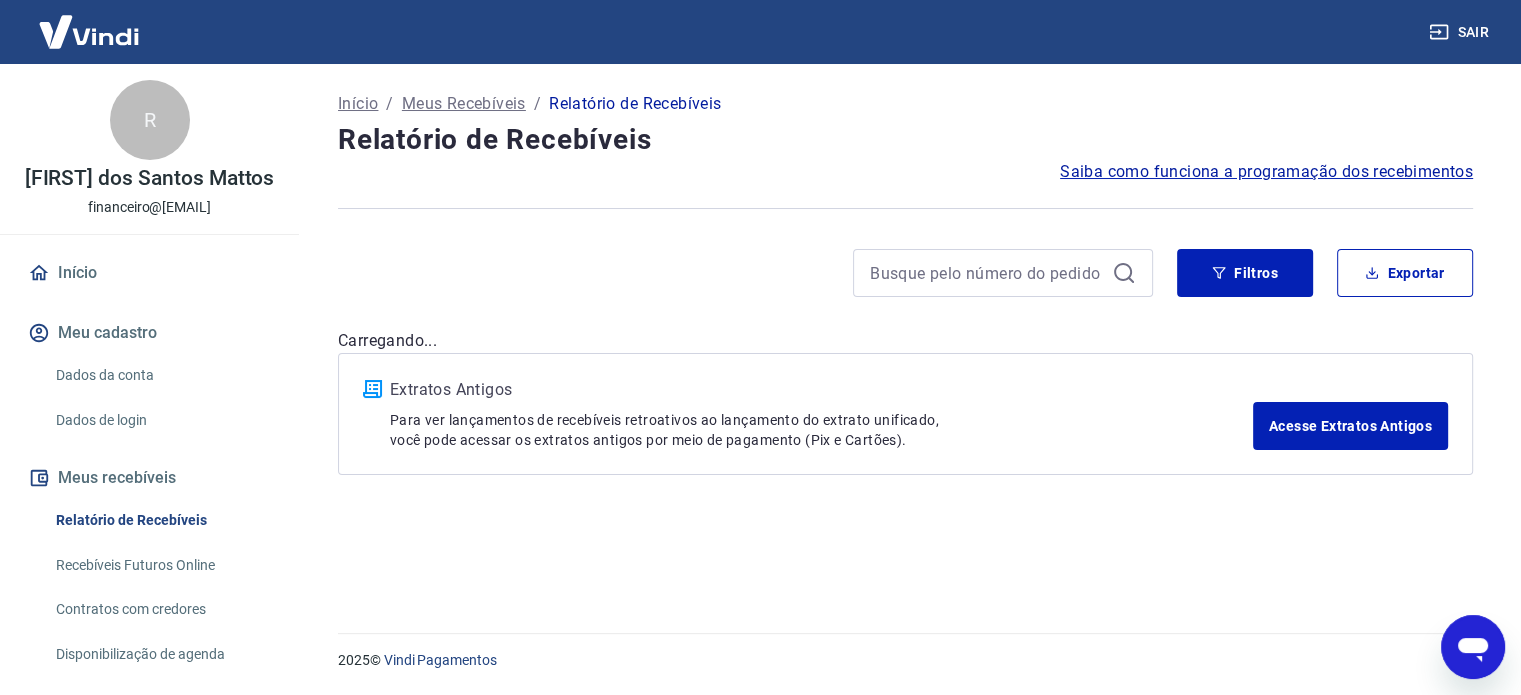 scroll, scrollTop: 0, scrollLeft: 0, axis: both 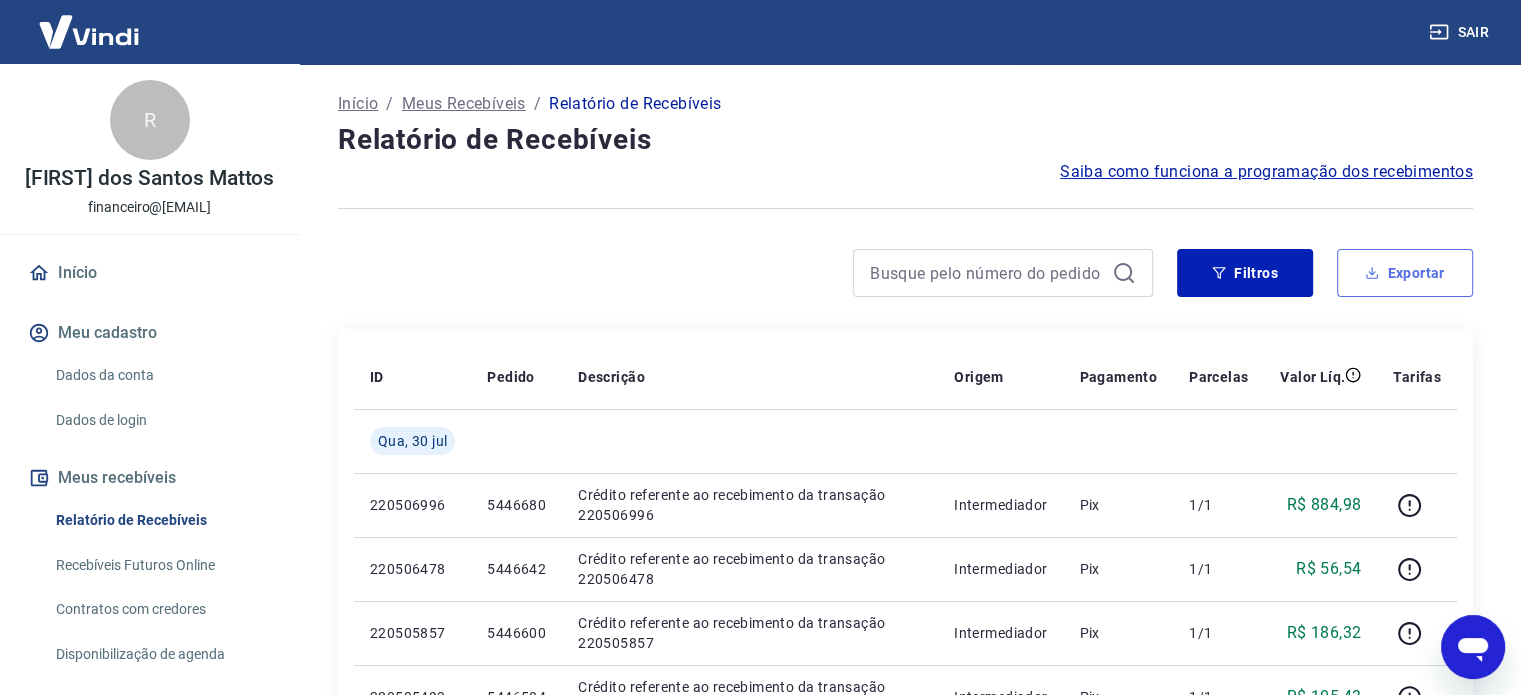 click on "Exportar" at bounding box center [1405, 273] 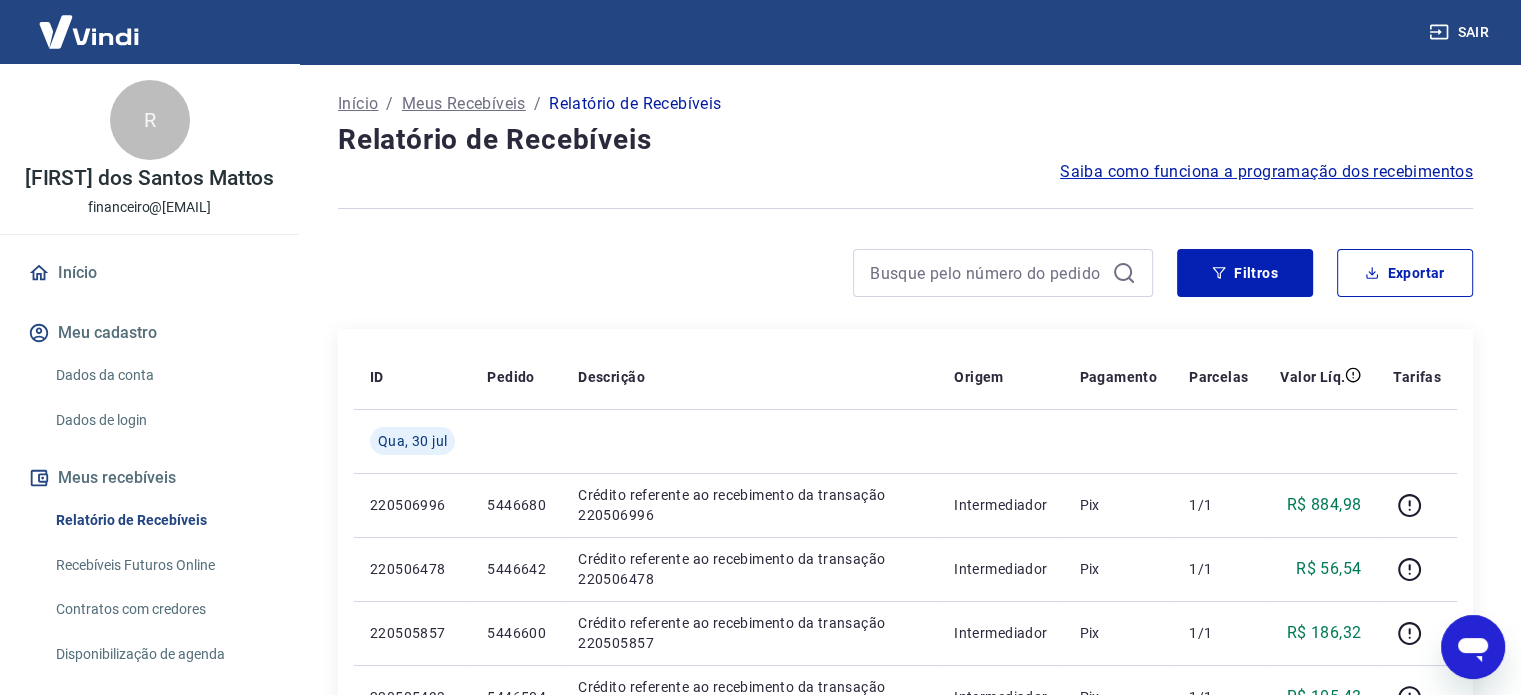 type on "[DATE]" 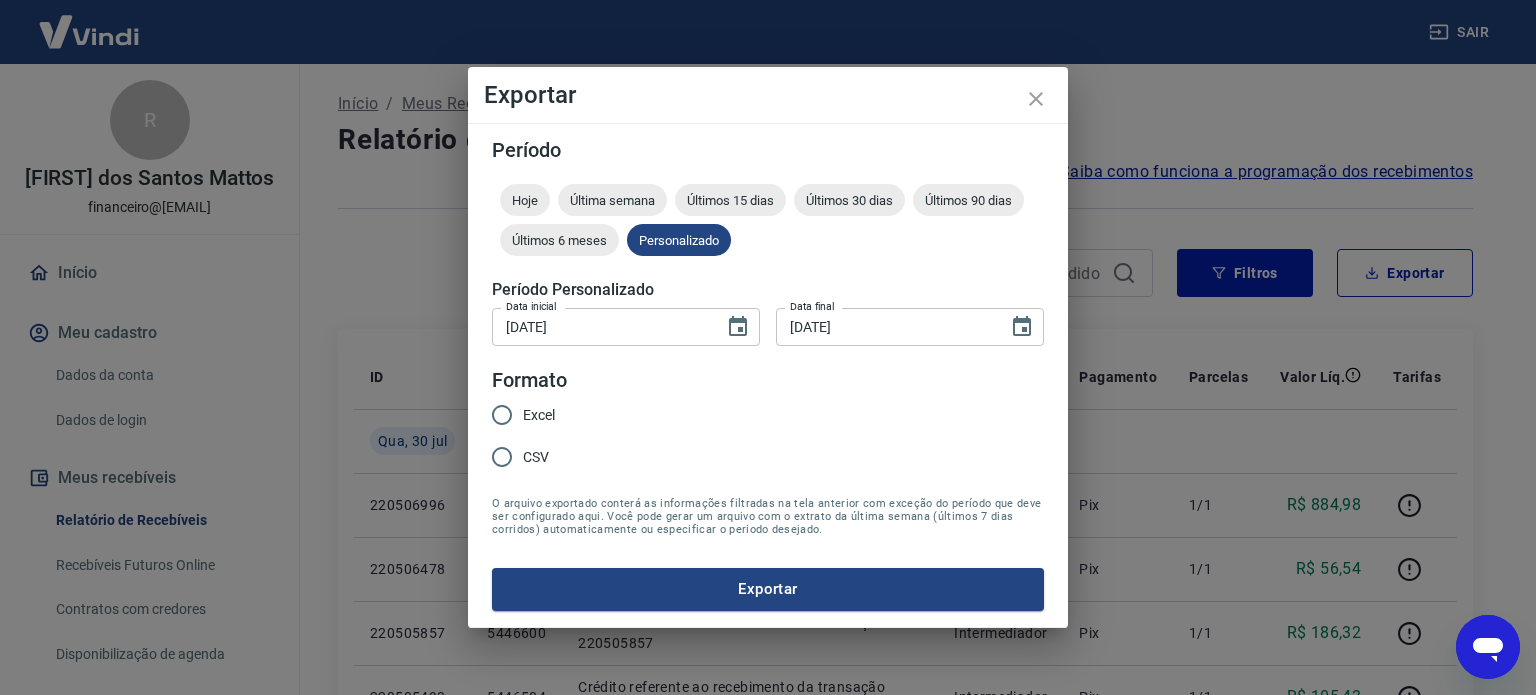 click on "Excel" at bounding box center (539, 415) 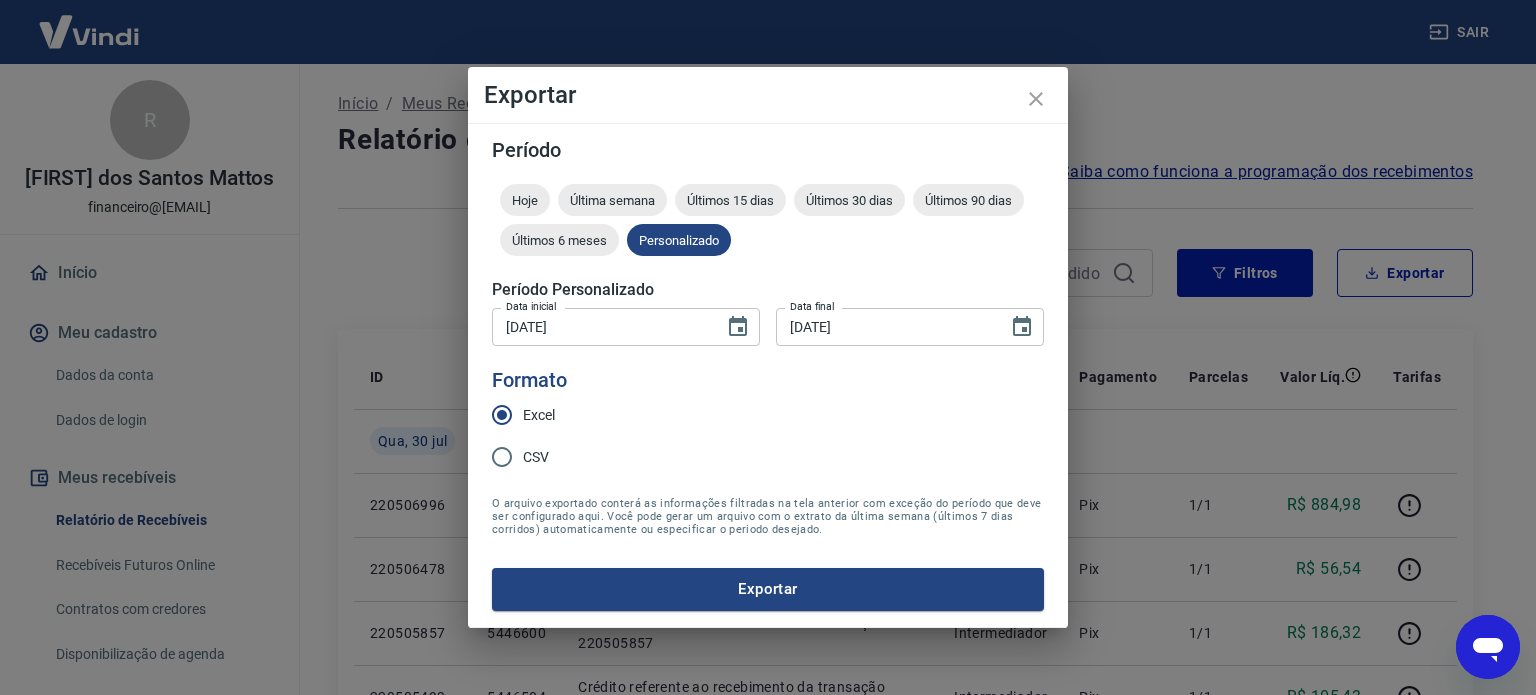 click on "Exportar Período Hoje Última semana Últimos 15 dias Últimos 30 dias Últimos 90 dias Últimos 6 meses Personalizado Período Personalizado Data inicial [DATE] Data inicial Data final [DATE] Data final Formato Excel CSV O arquivo exportado conterá as informações filtradas na tela anterior com exceção do período que deve ser configurado aqui. Você pode gerar um arquivo com o extrato da última semana (últimos 7 dias corridos) automaticamente ou especificar o periodo desejado. Exportar" at bounding box center [768, 347] 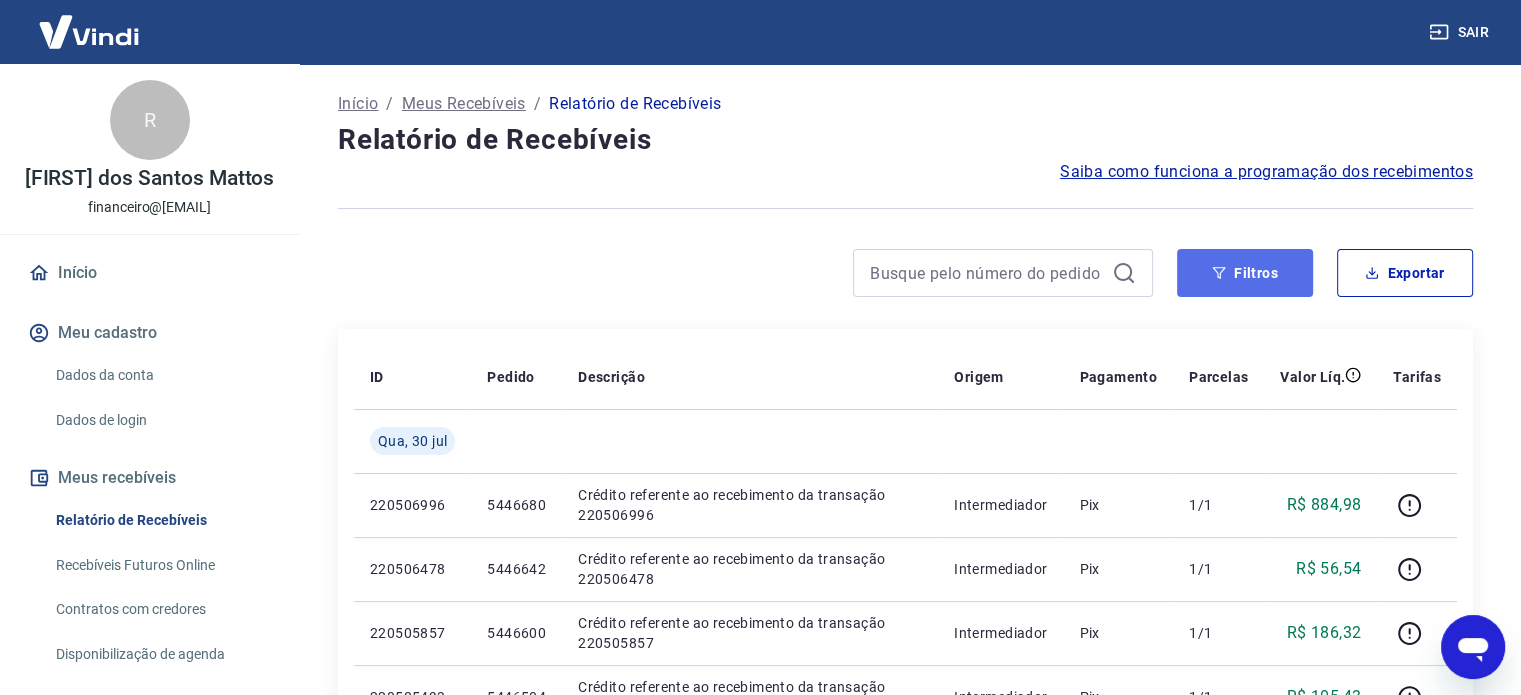 click on "Filtros" at bounding box center (1245, 273) 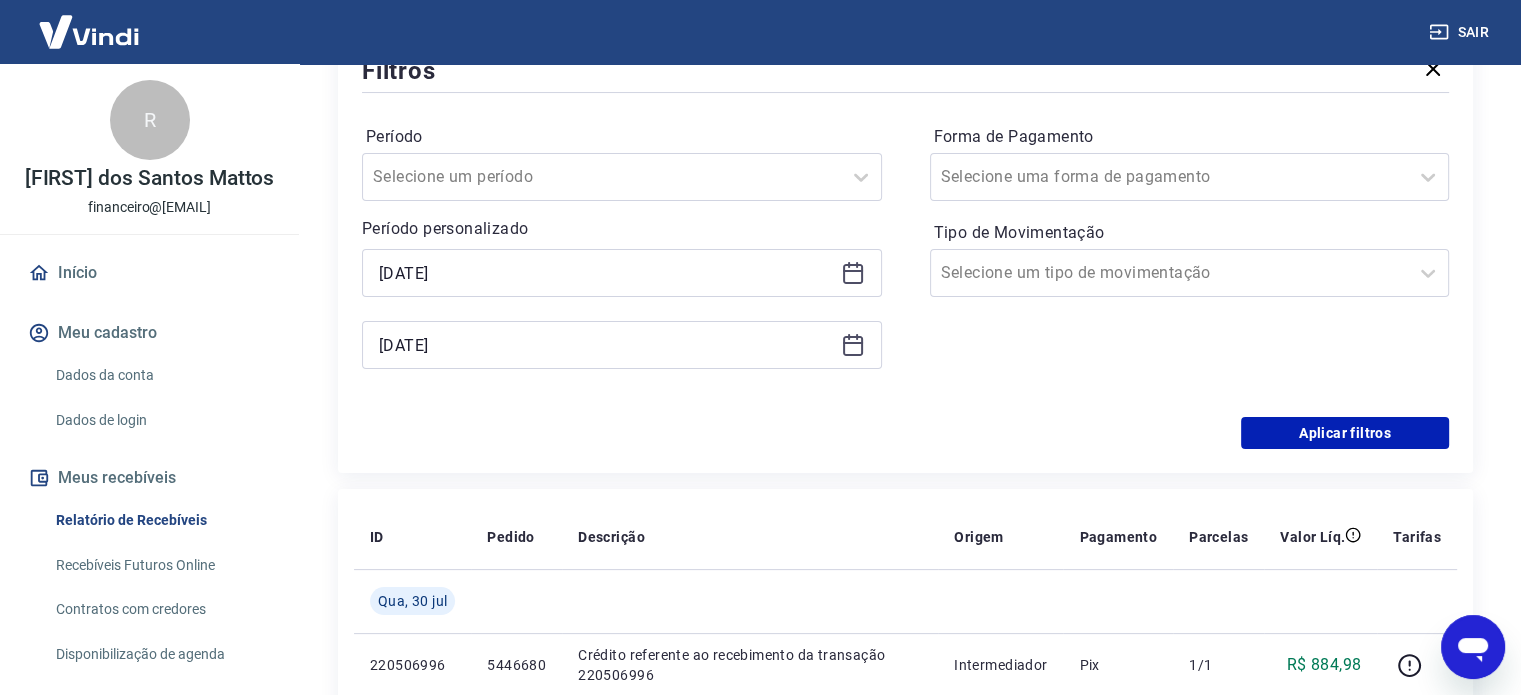 scroll, scrollTop: 300, scrollLeft: 0, axis: vertical 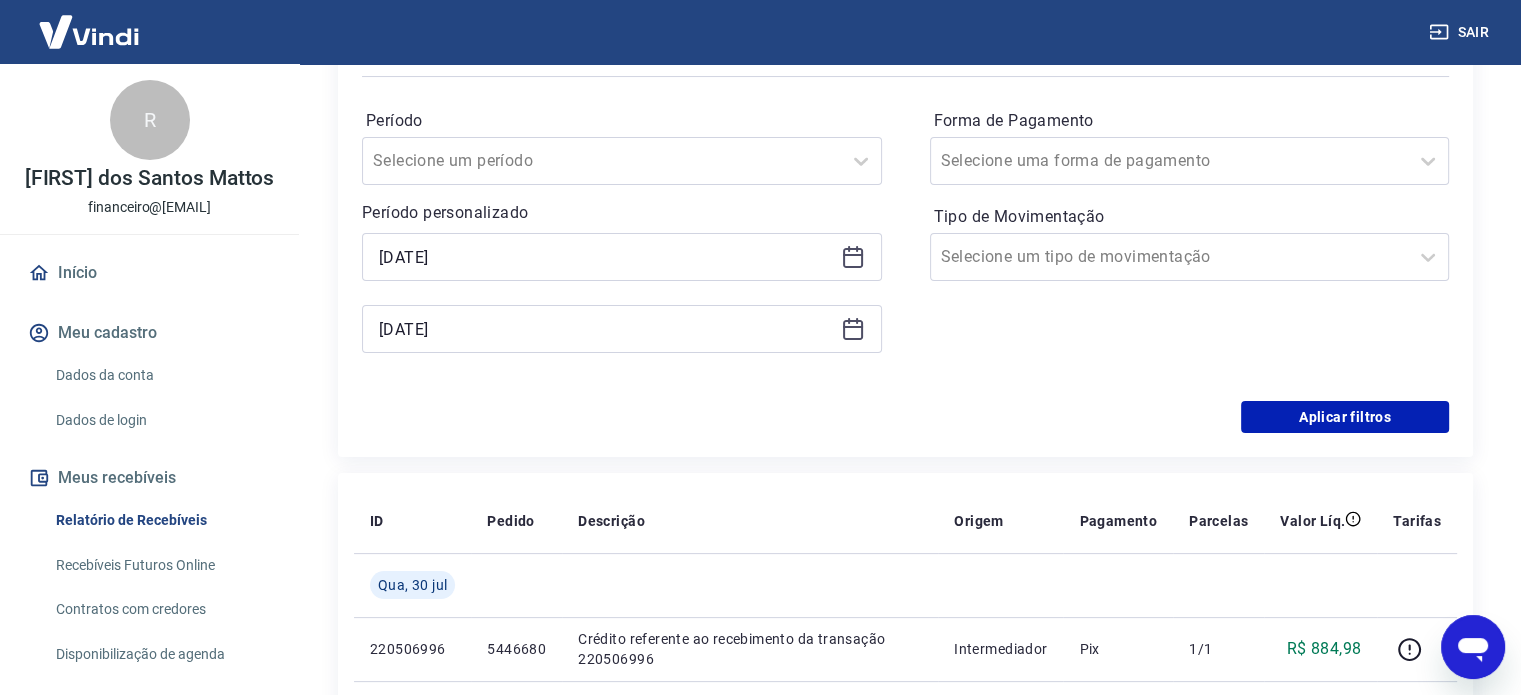 drag, startPoint x: 872, startPoint y: 325, endPoint x: 856, endPoint y: 326, distance: 16.03122 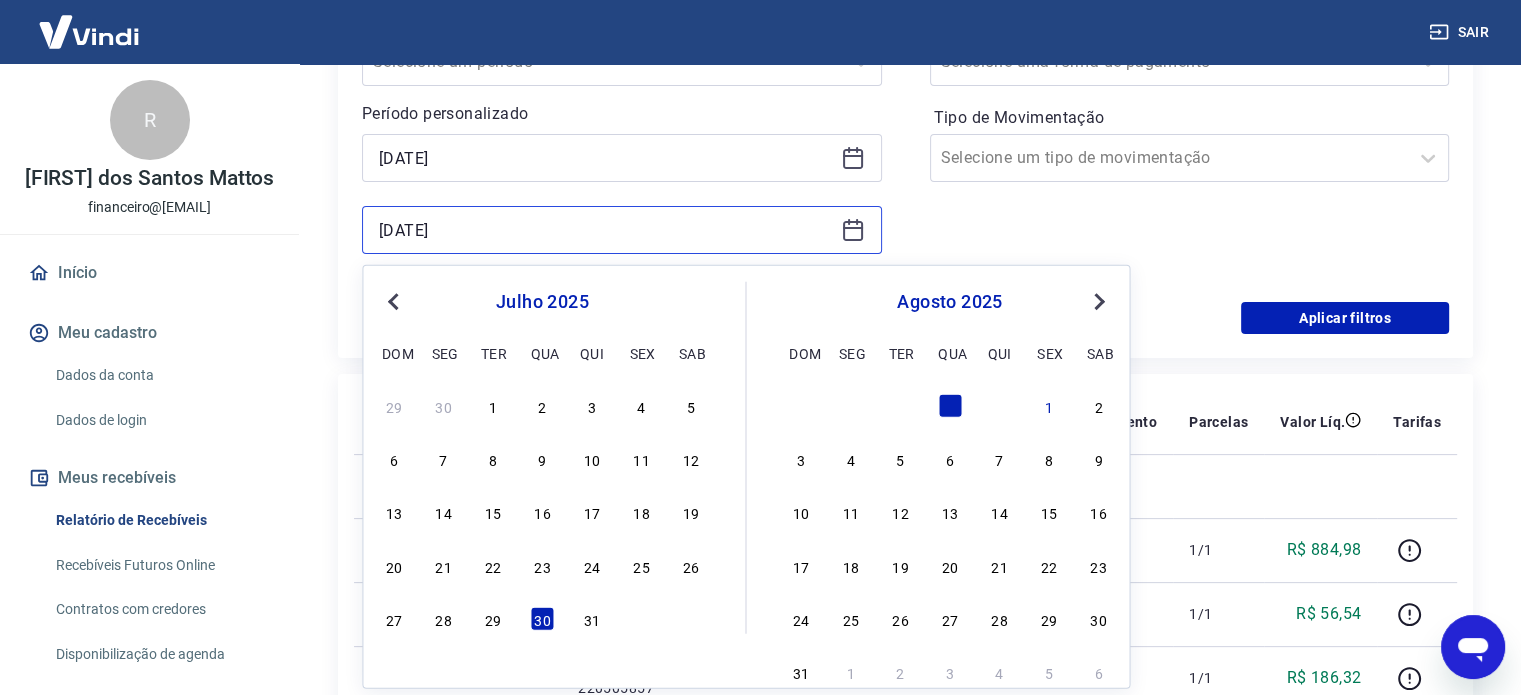 scroll, scrollTop: 400, scrollLeft: 0, axis: vertical 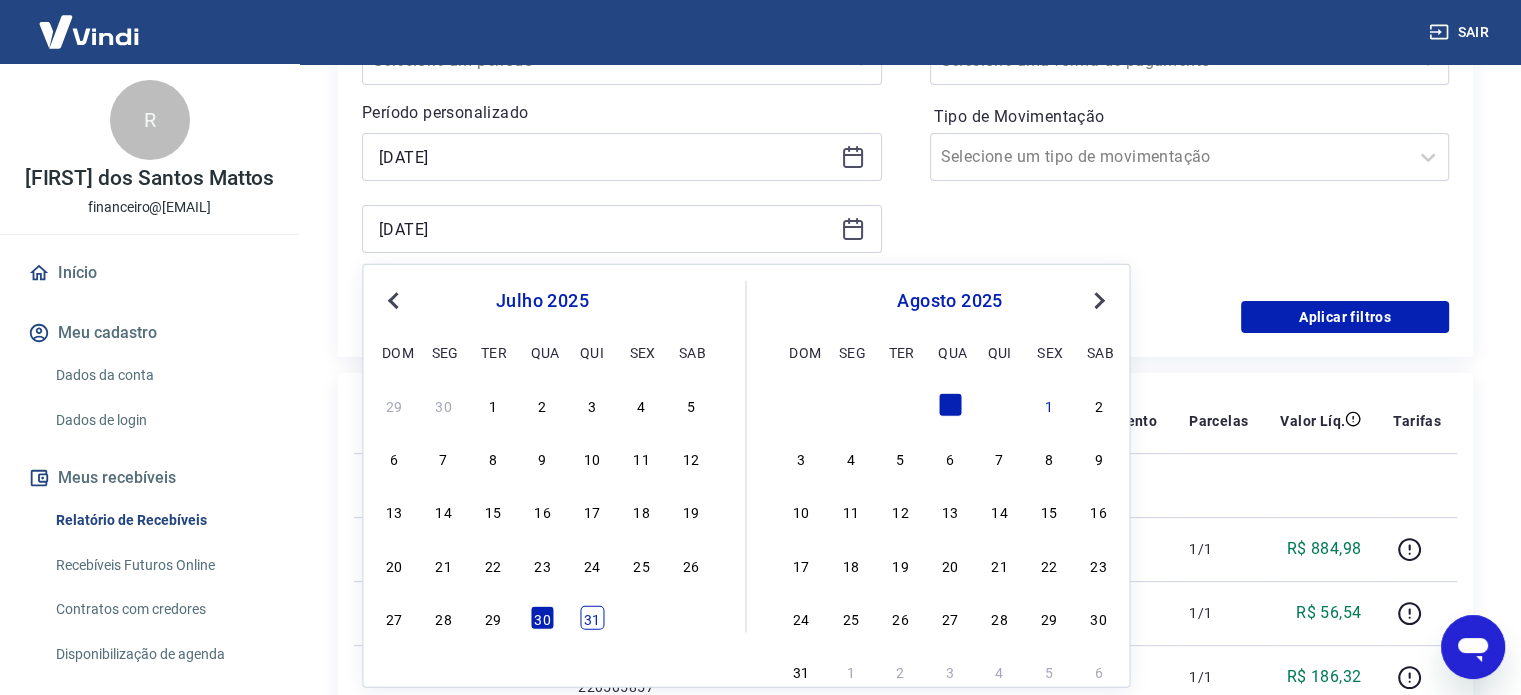 click on "31" at bounding box center (592, 618) 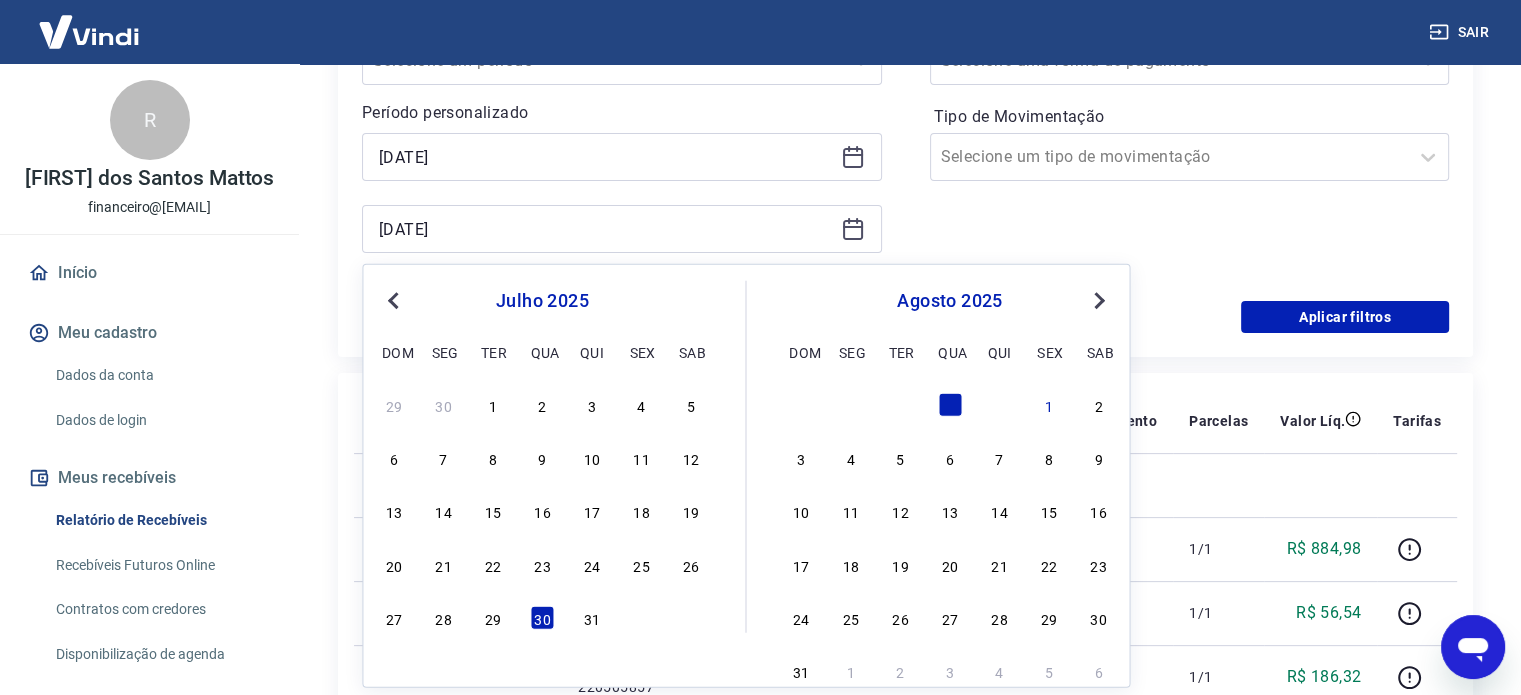 type on "31/07/2025" 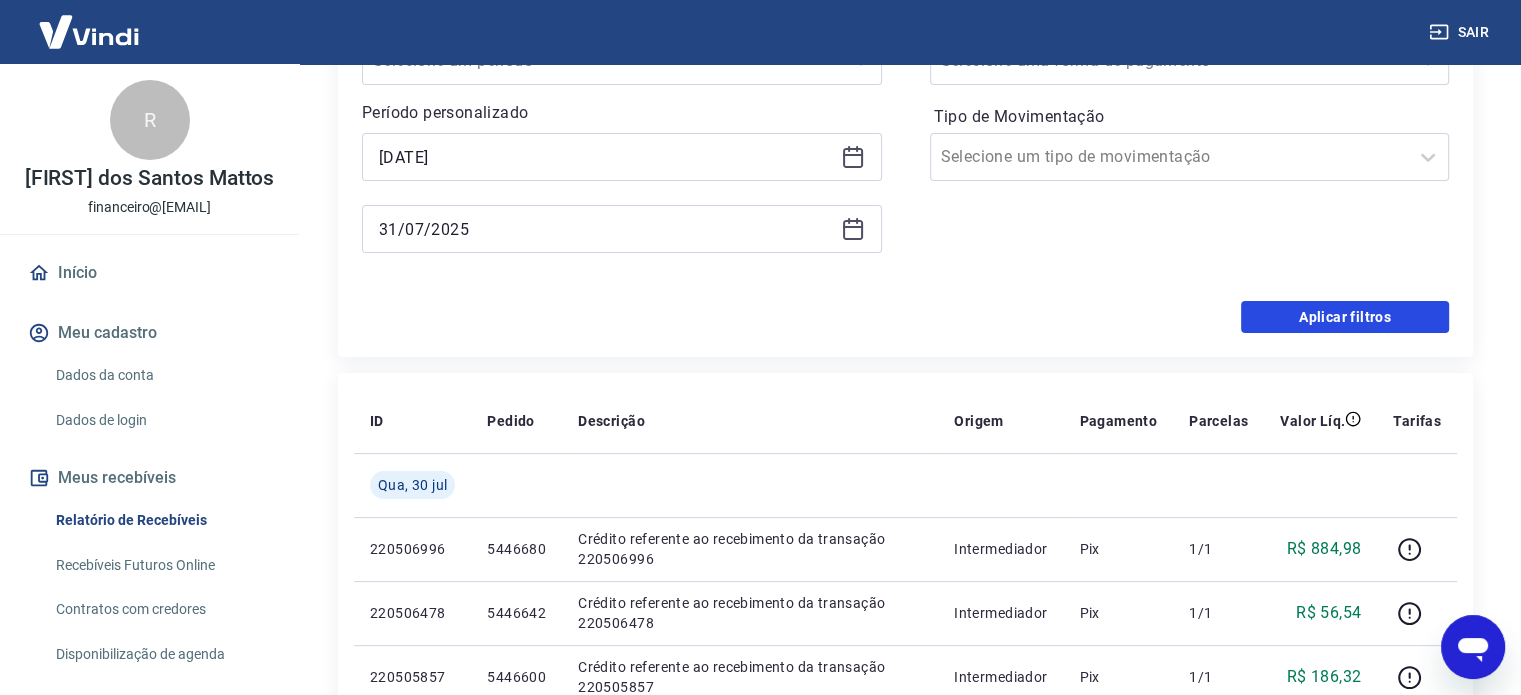 drag, startPoint x: 1381, startPoint y: 322, endPoint x: 910, endPoint y: 399, distance: 477.25256 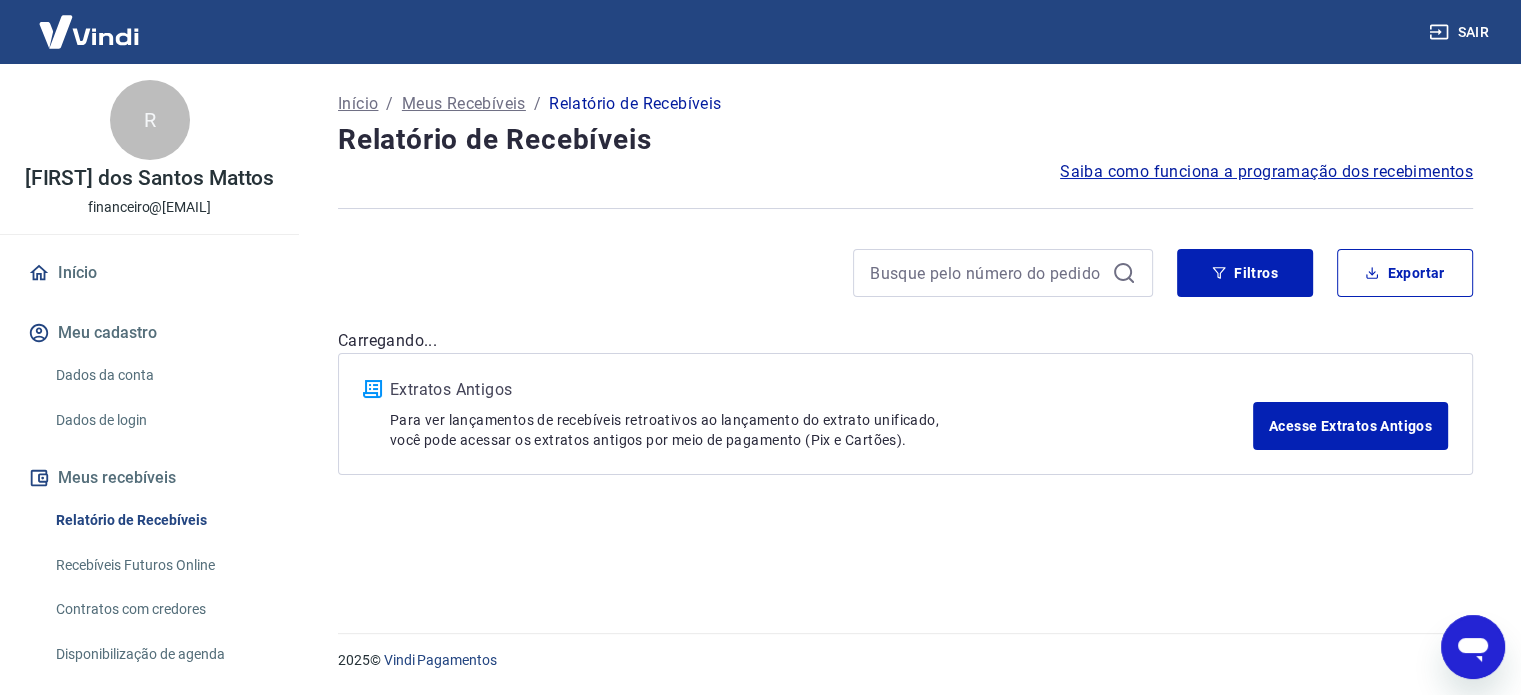 scroll, scrollTop: 0, scrollLeft: 0, axis: both 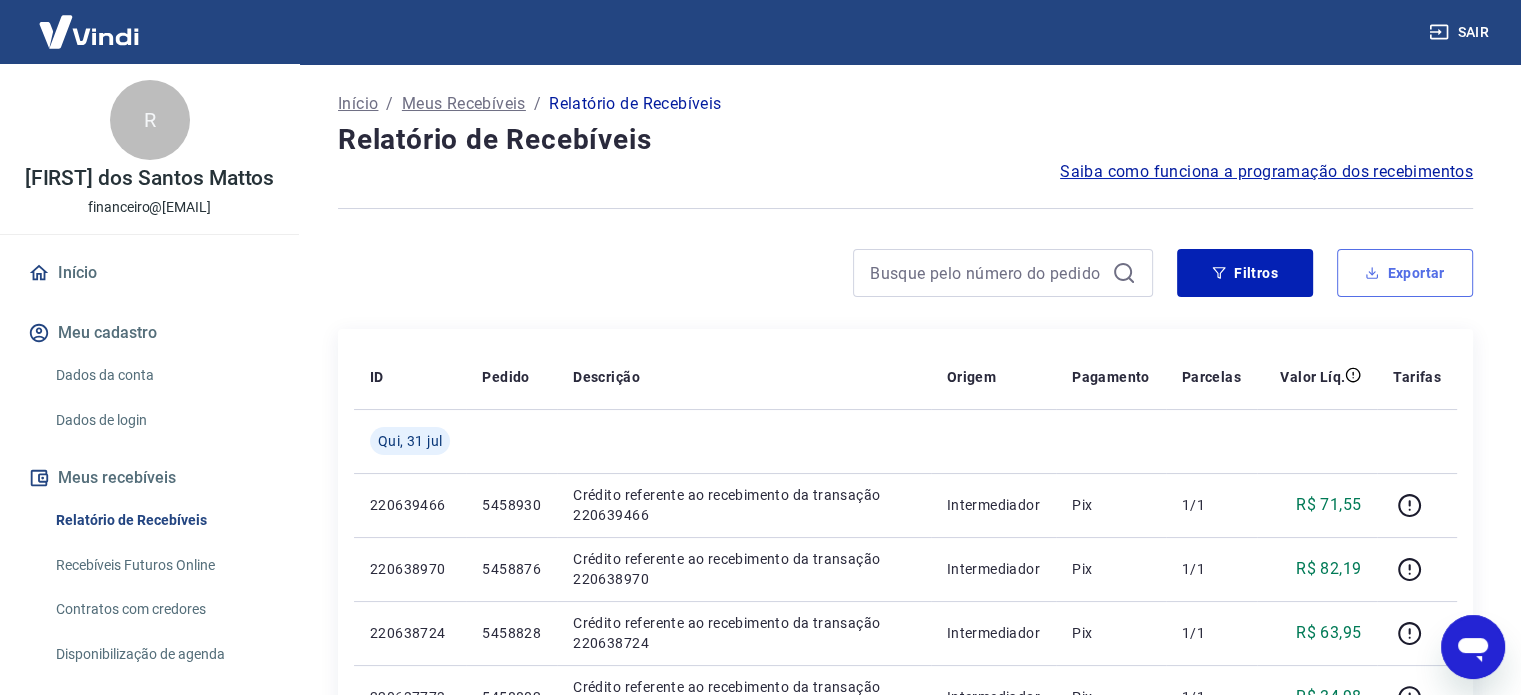 click on "Exportar" at bounding box center [1405, 273] 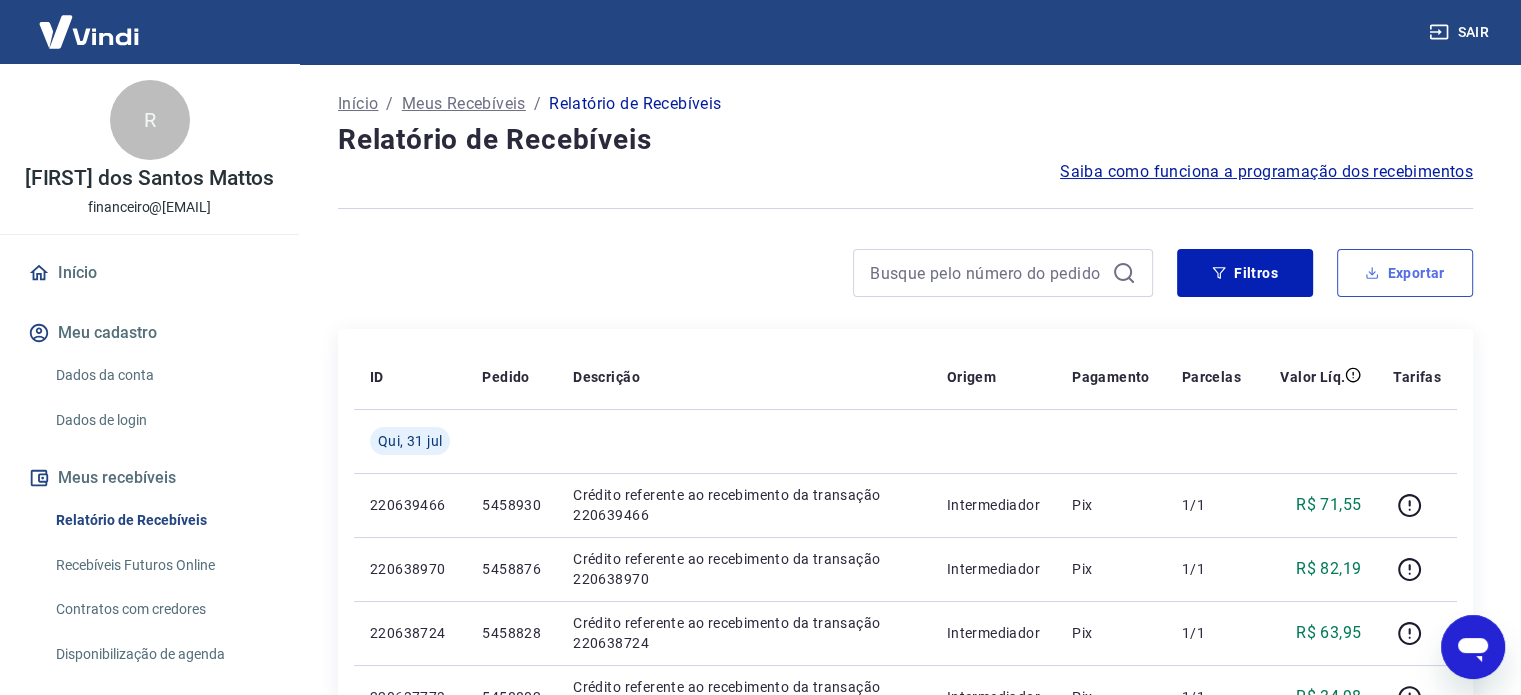 type on "31/07/2025" 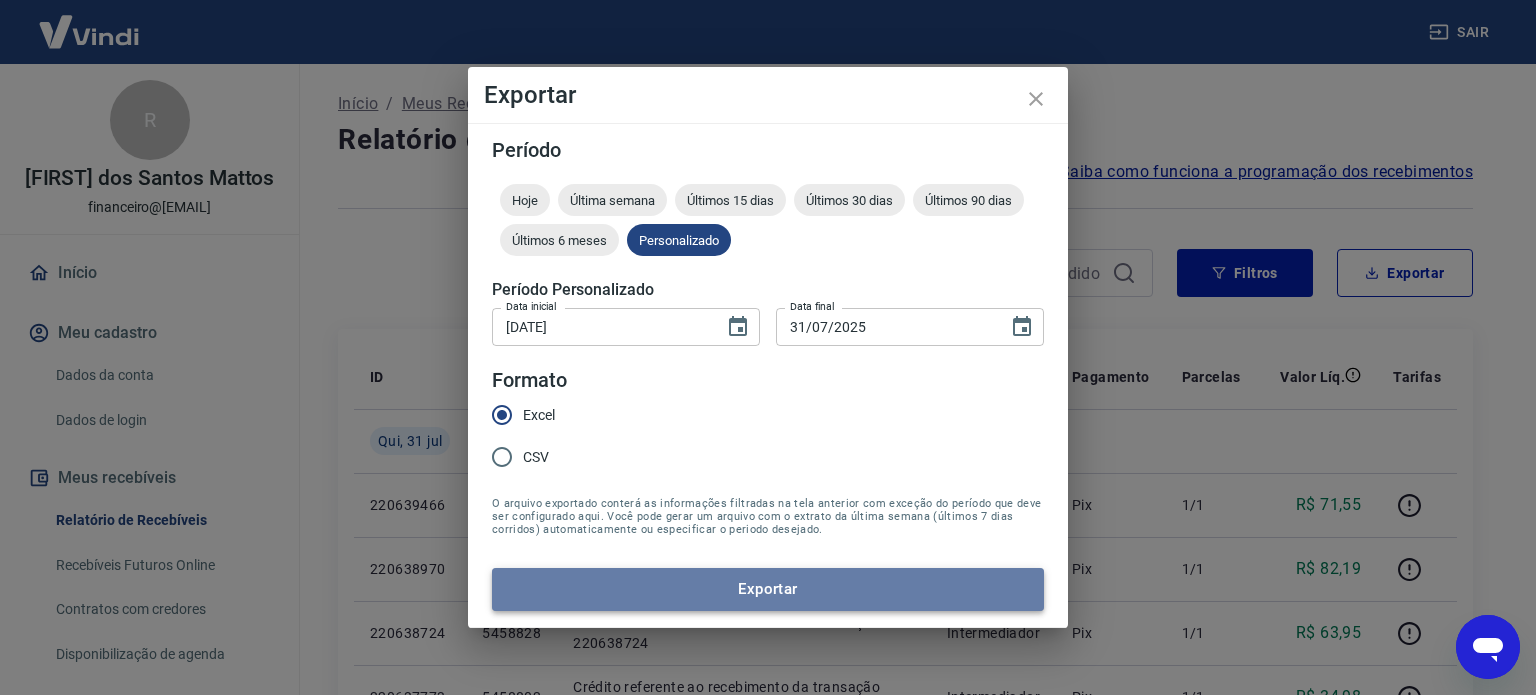 click on "Exportar" at bounding box center [768, 589] 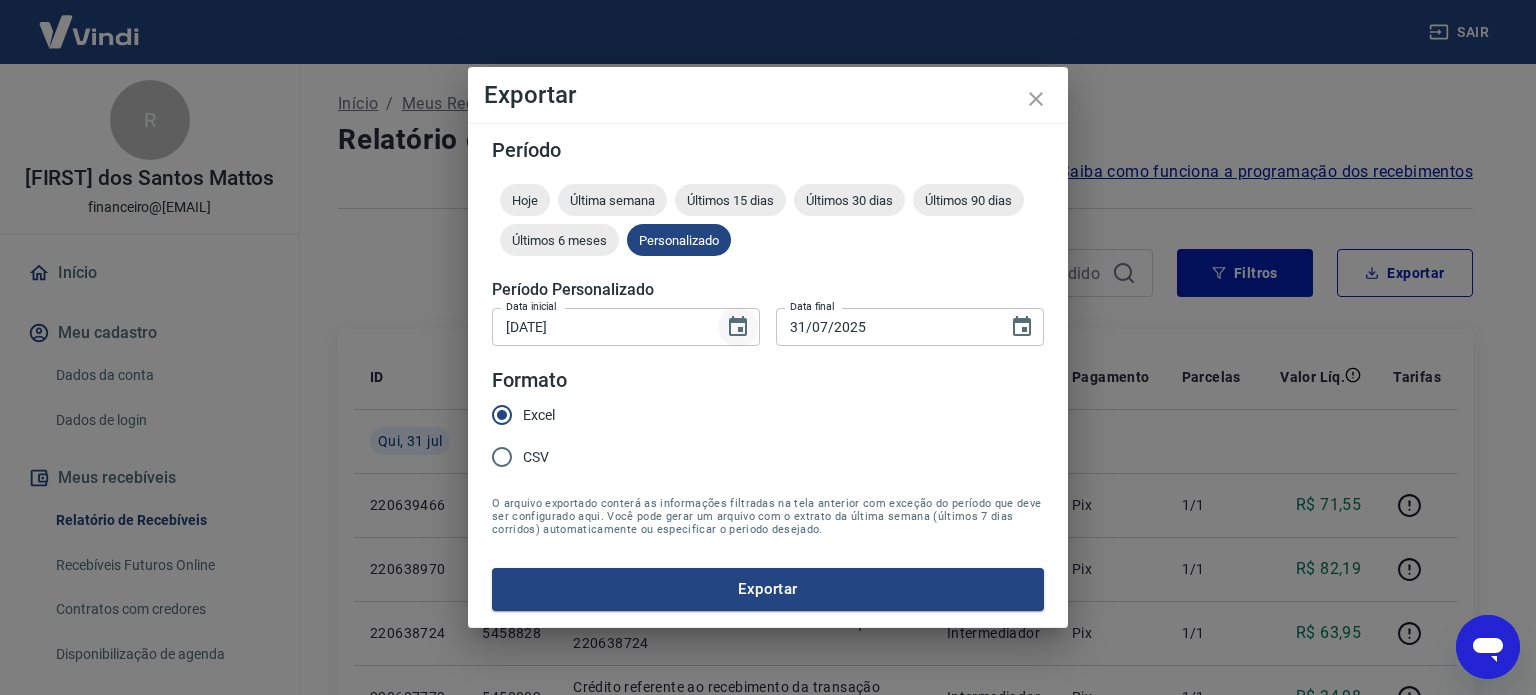 click 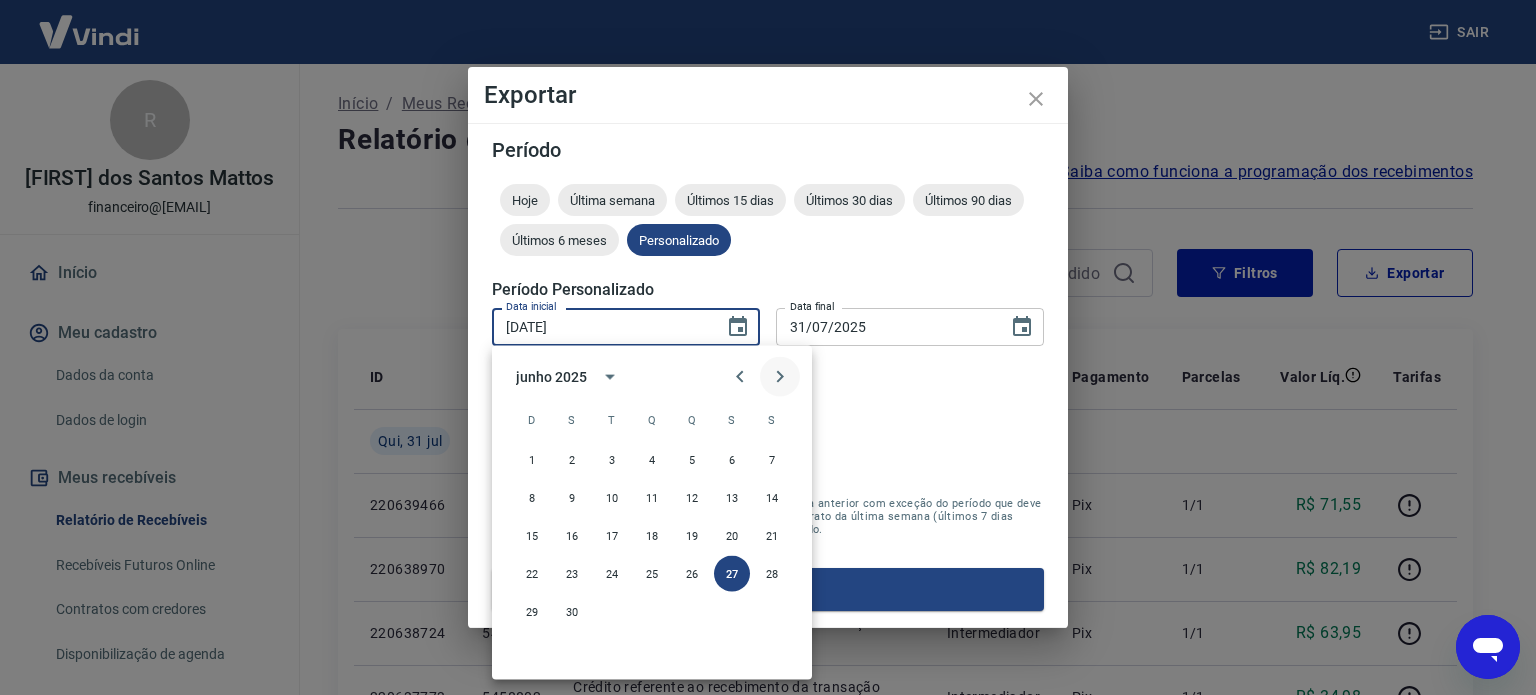 click 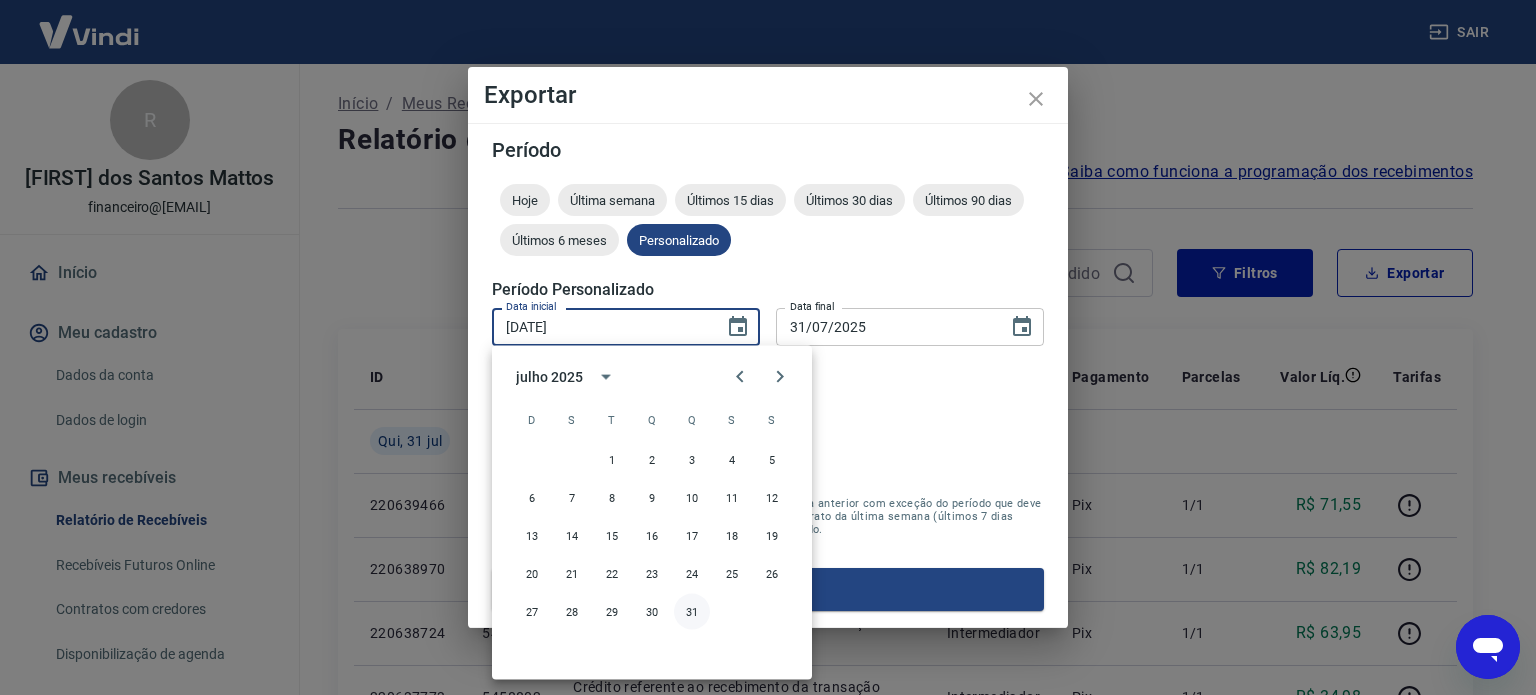 click on "31" at bounding box center (692, 612) 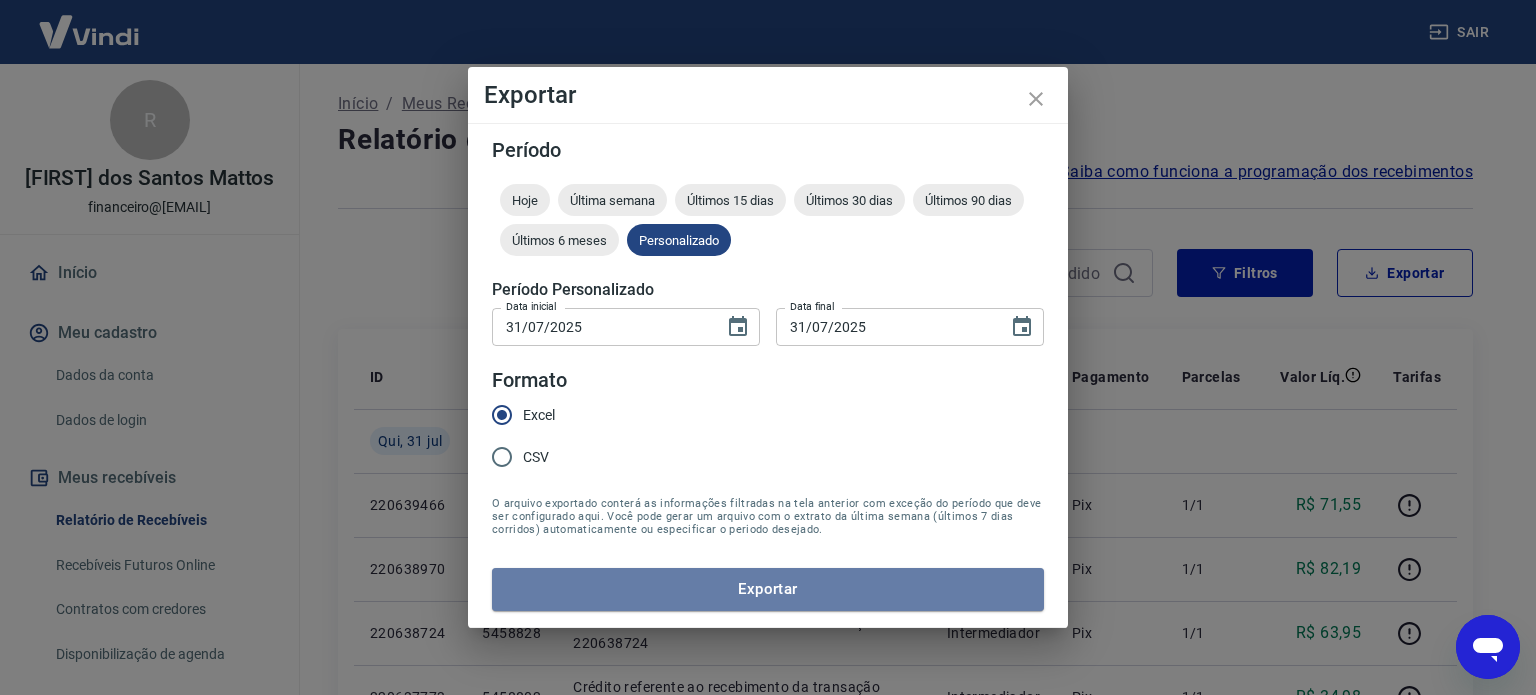 click on "Exportar" at bounding box center [768, 589] 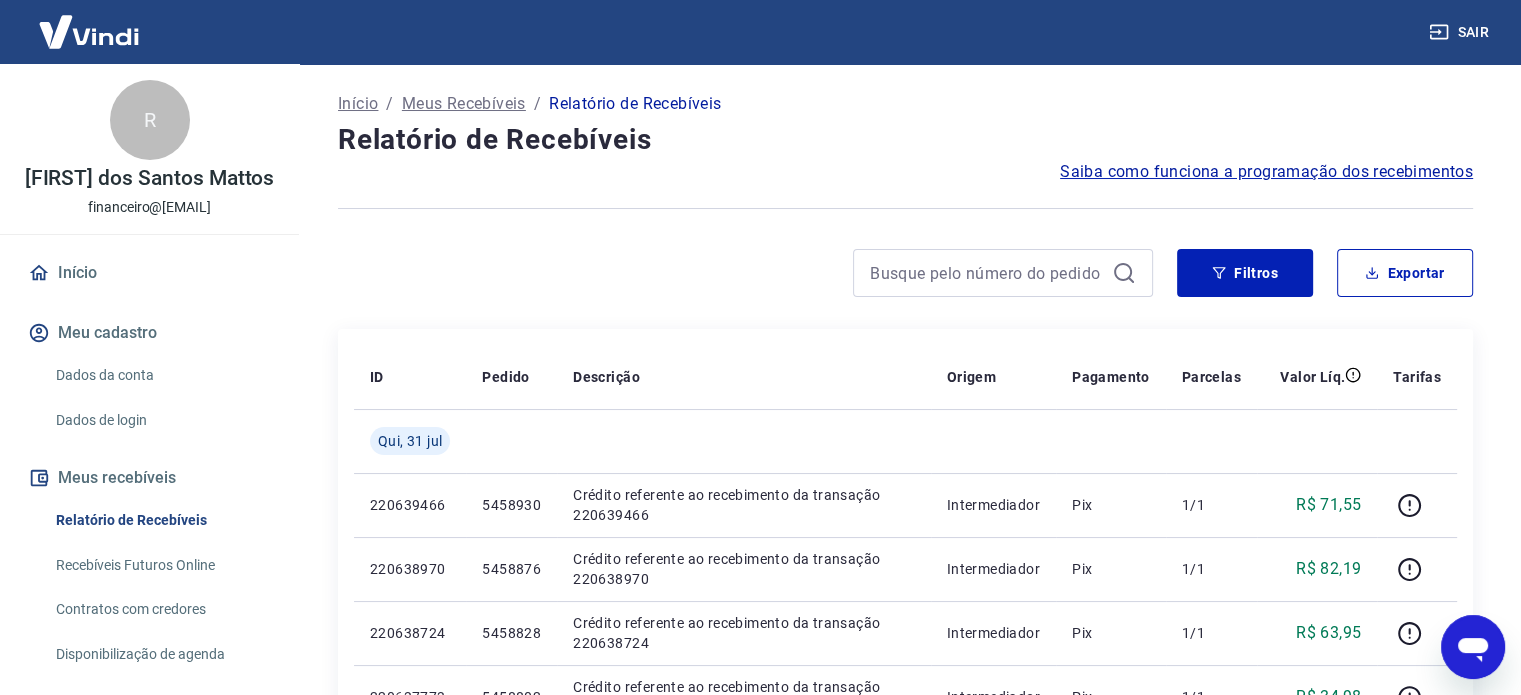 drag, startPoint x: 583, startPoint y: 259, endPoint x: 348, endPoint y: 509, distance: 343.11078 